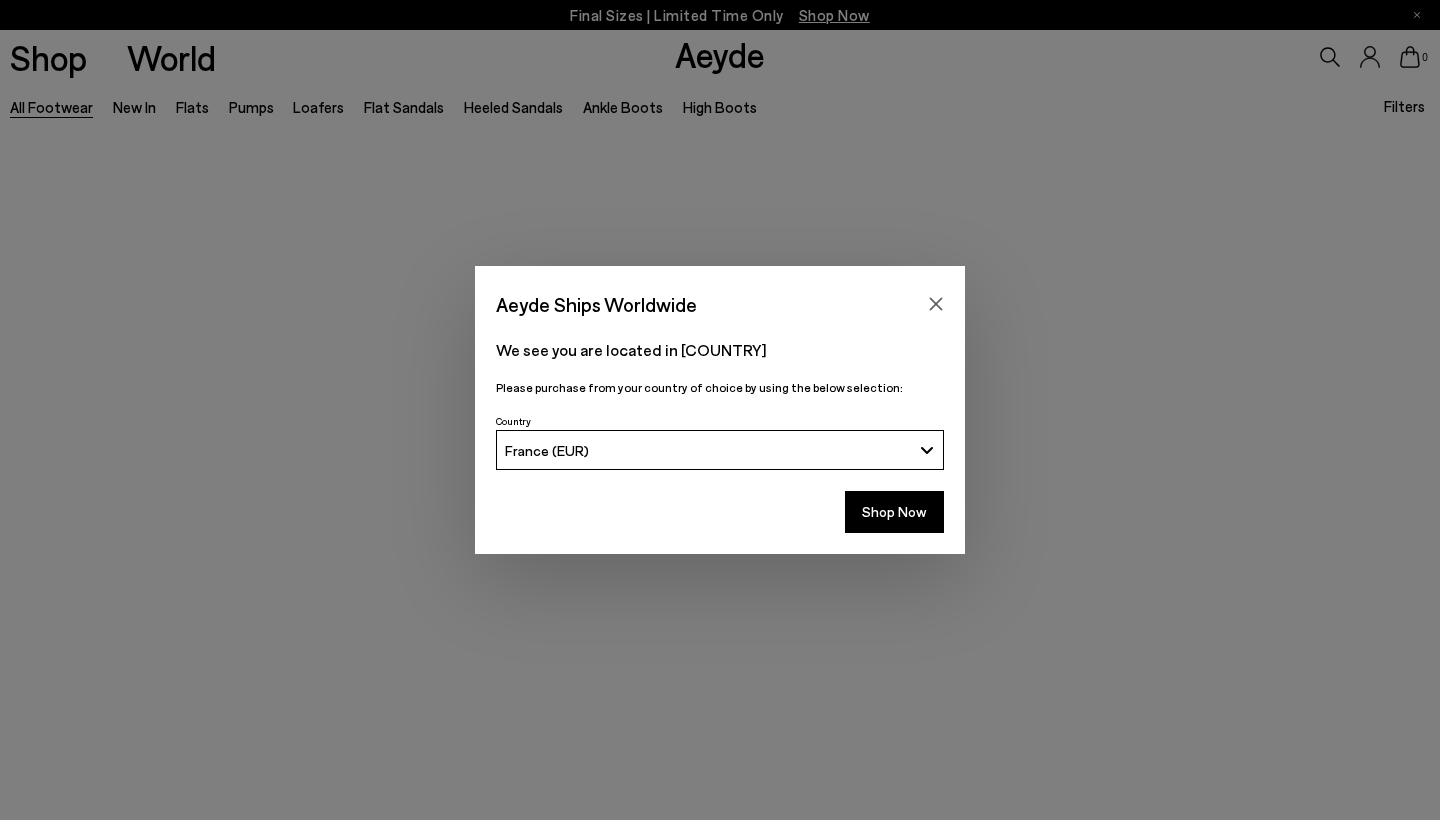 scroll, scrollTop: 0, scrollLeft: 0, axis: both 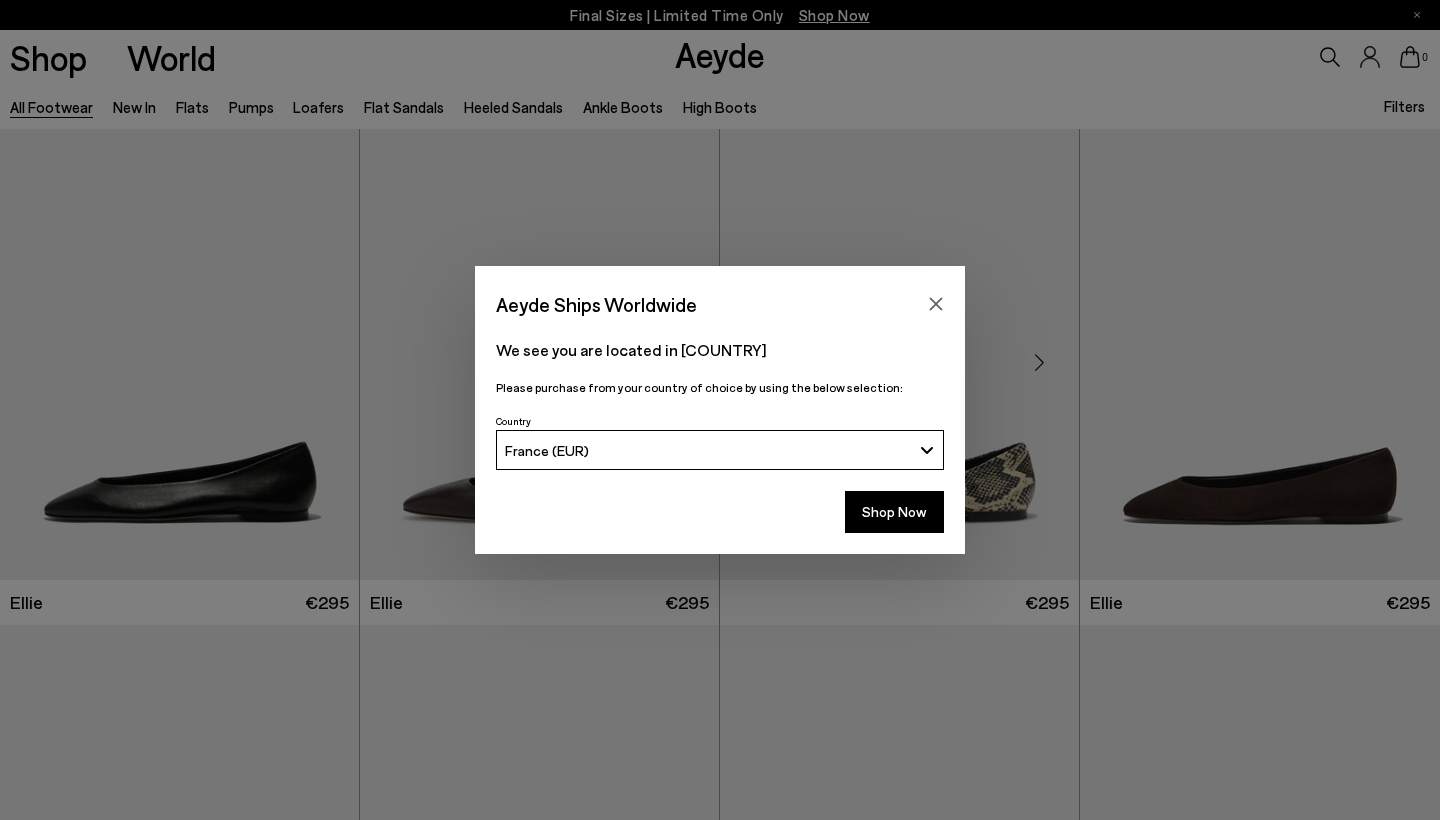 click 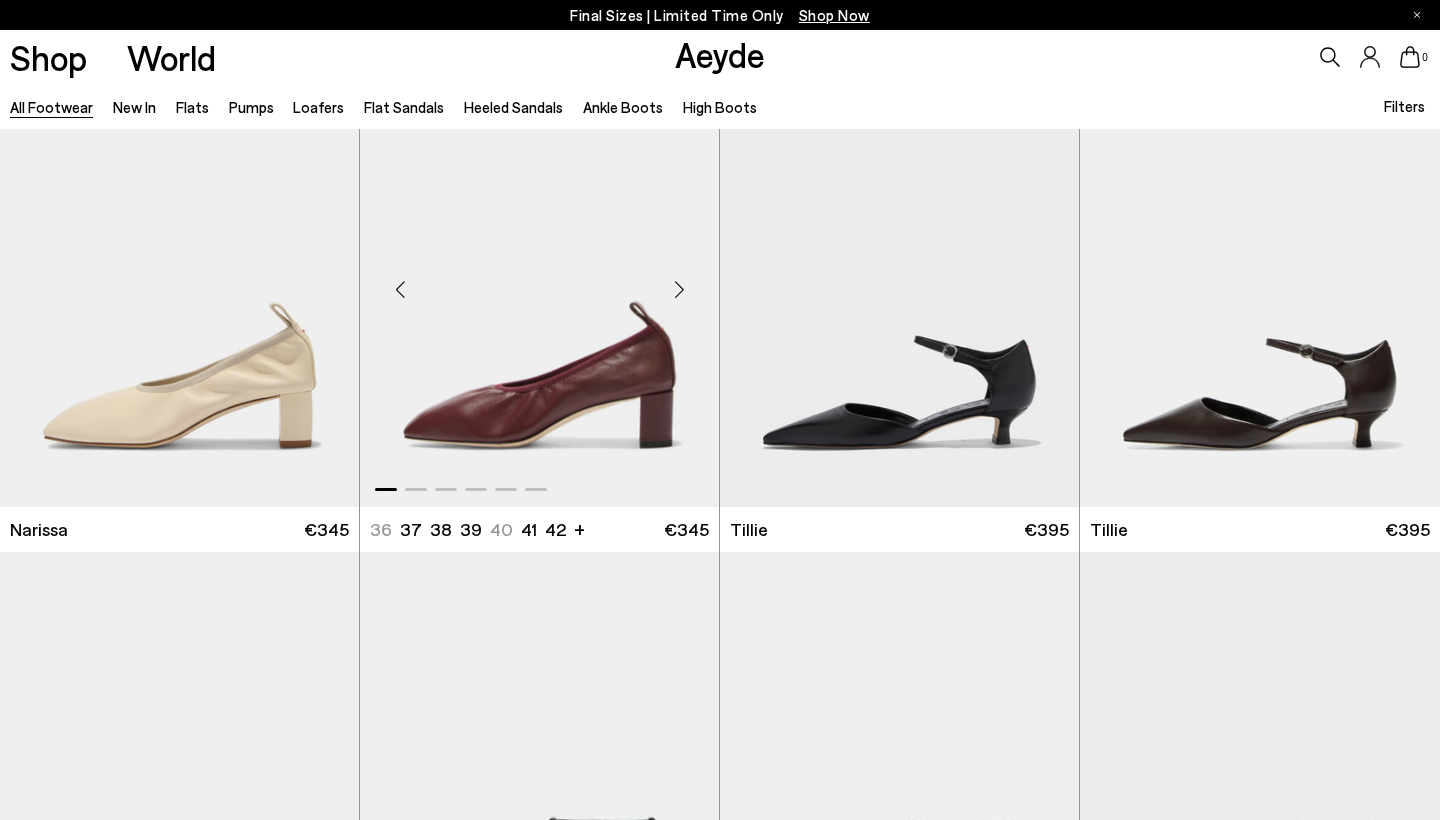 scroll, scrollTop: 2112, scrollLeft: 0, axis: vertical 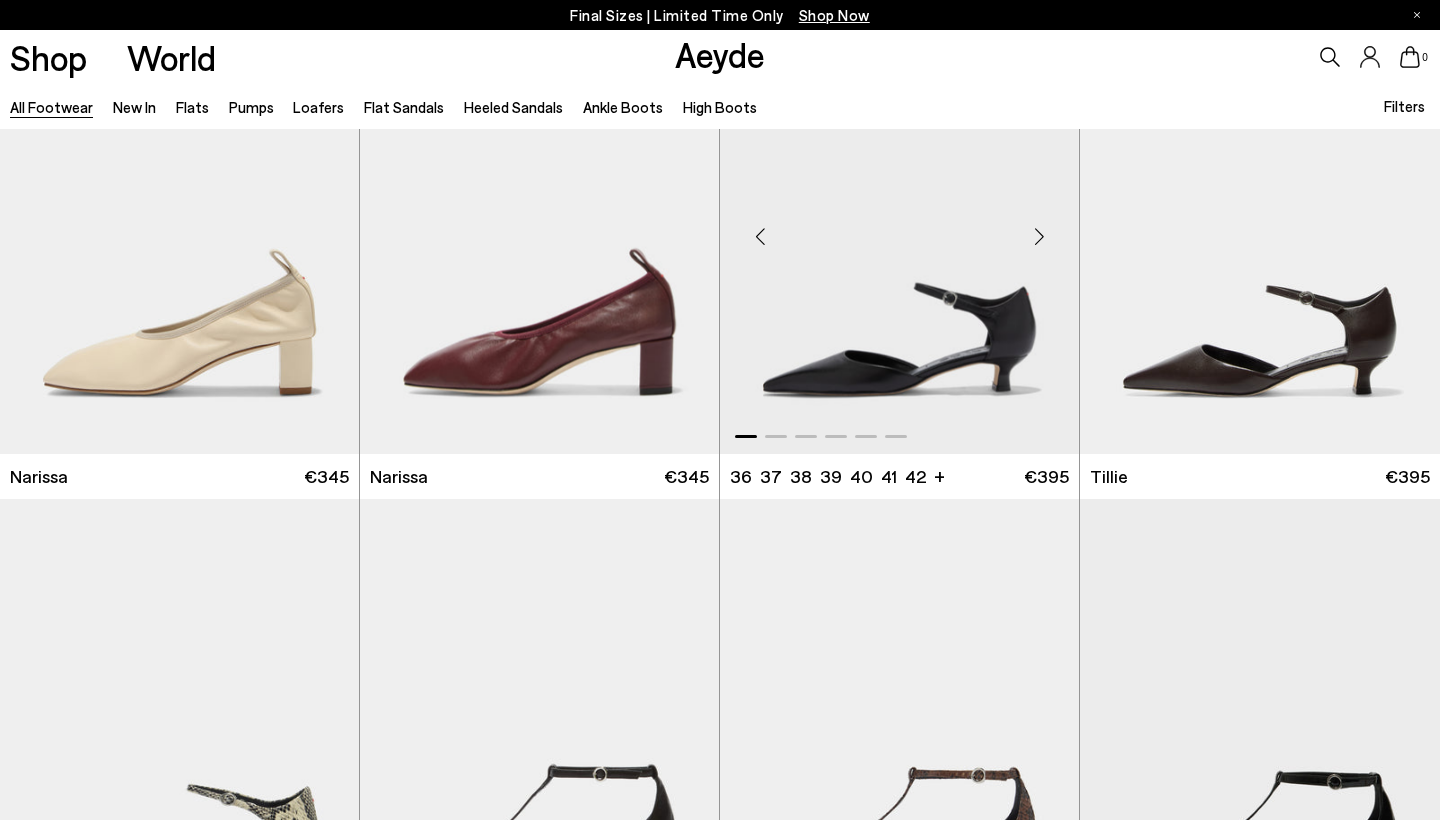 click at bounding box center (1039, 236) 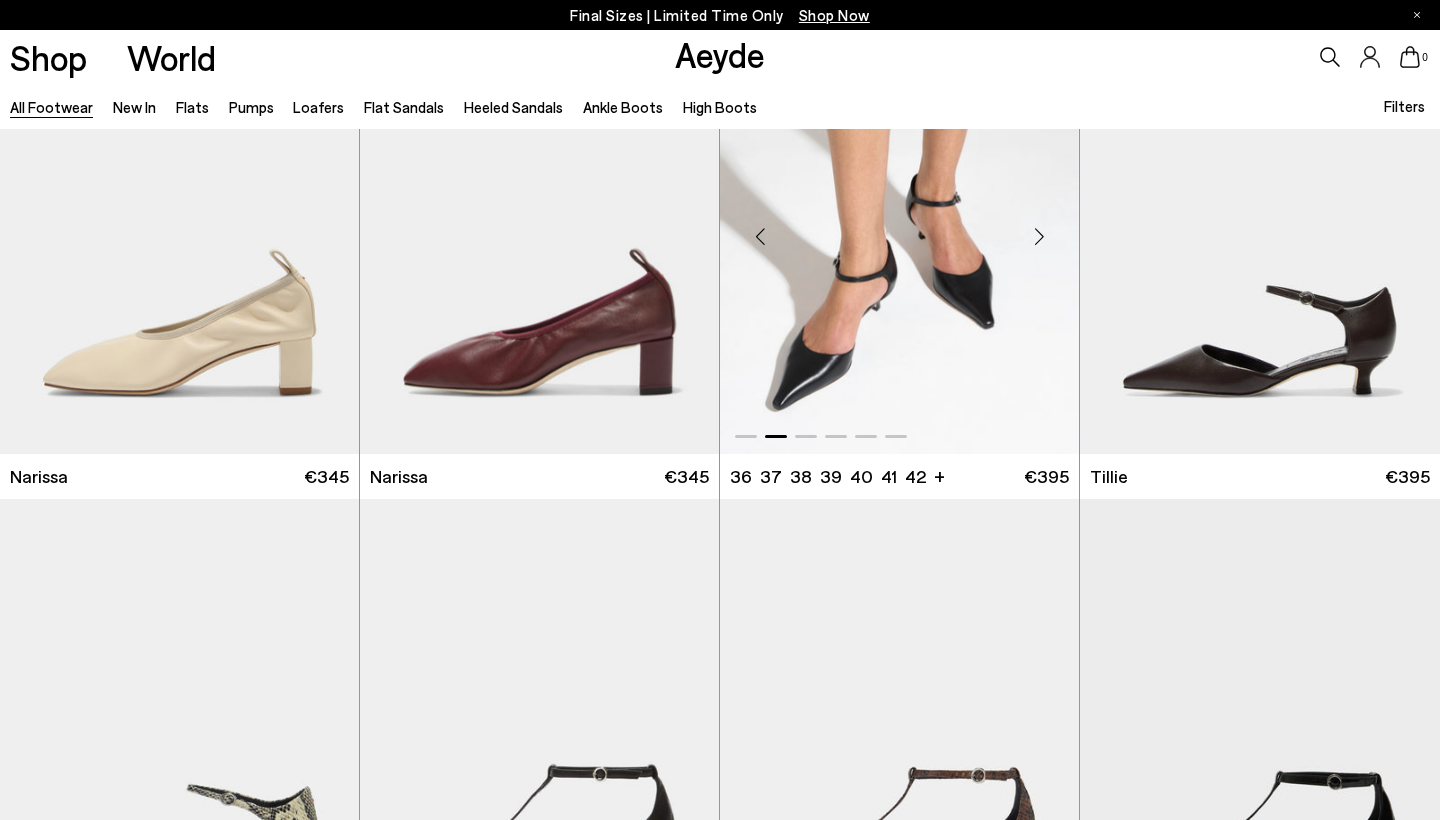 click at bounding box center [1039, 236] 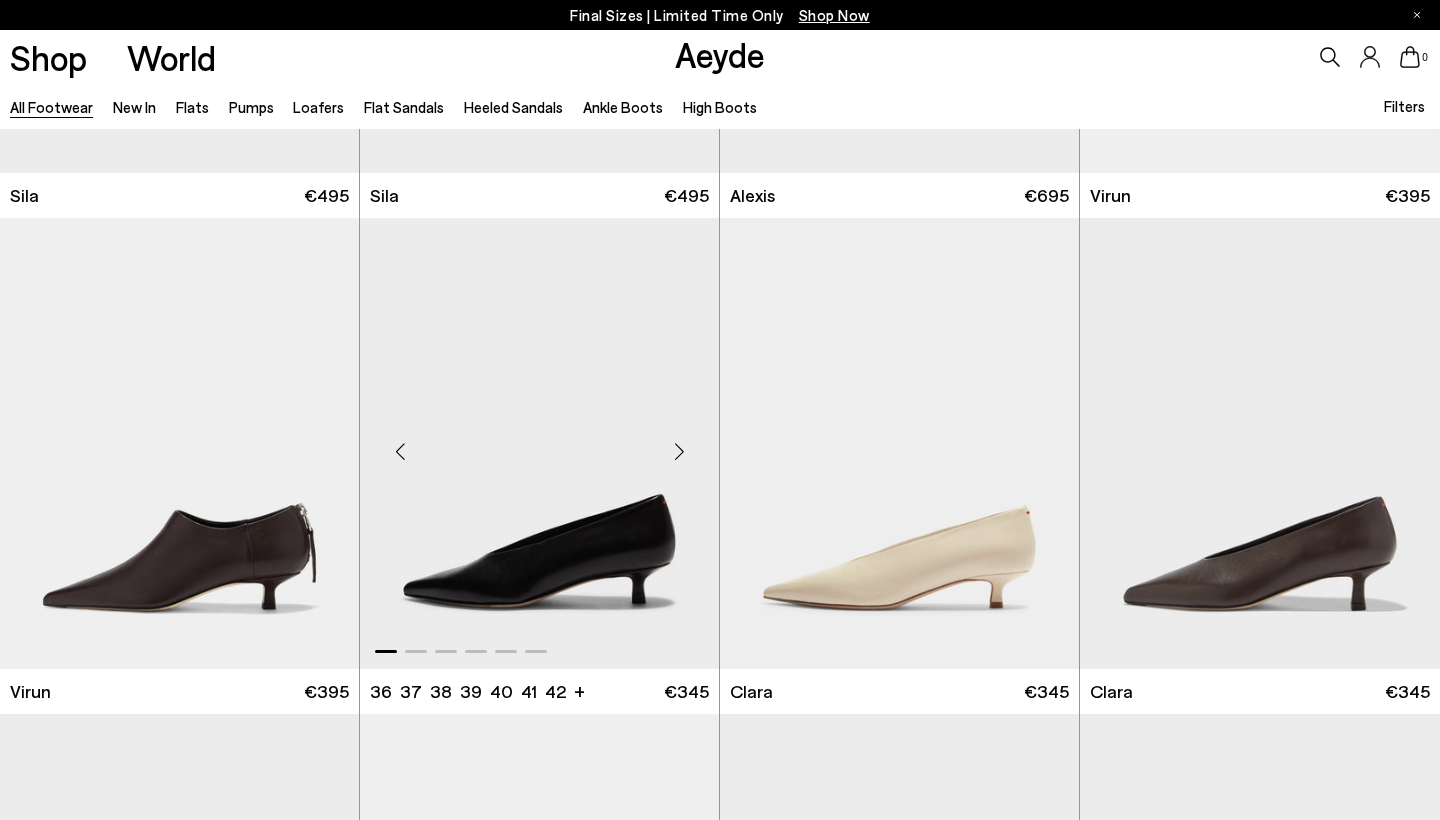 scroll, scrollTop: 3419, scrollLeft: 0, axis: vertical 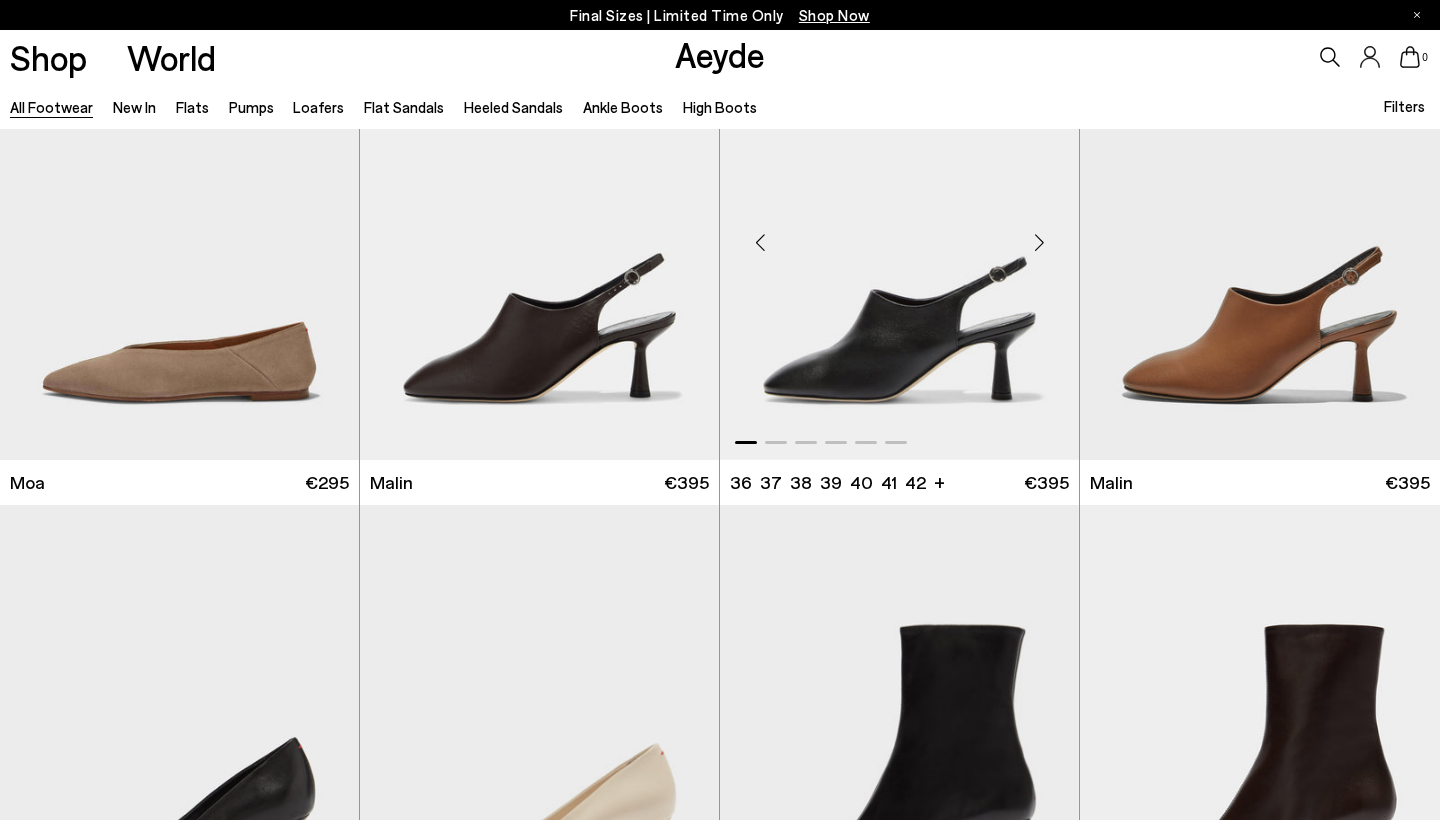click at bounding box center [1039, 242] 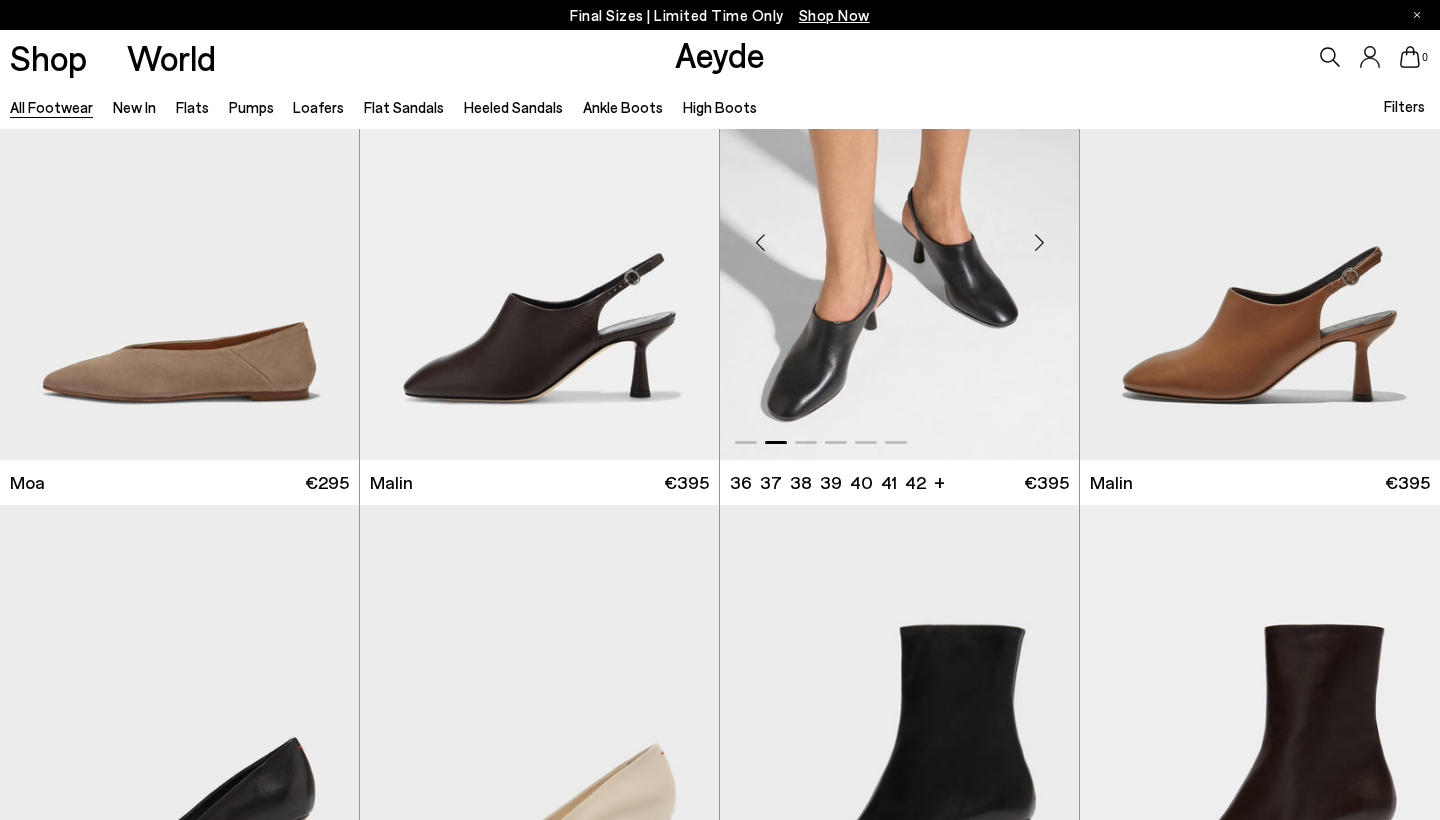 click at bounding box center (1039, 242) 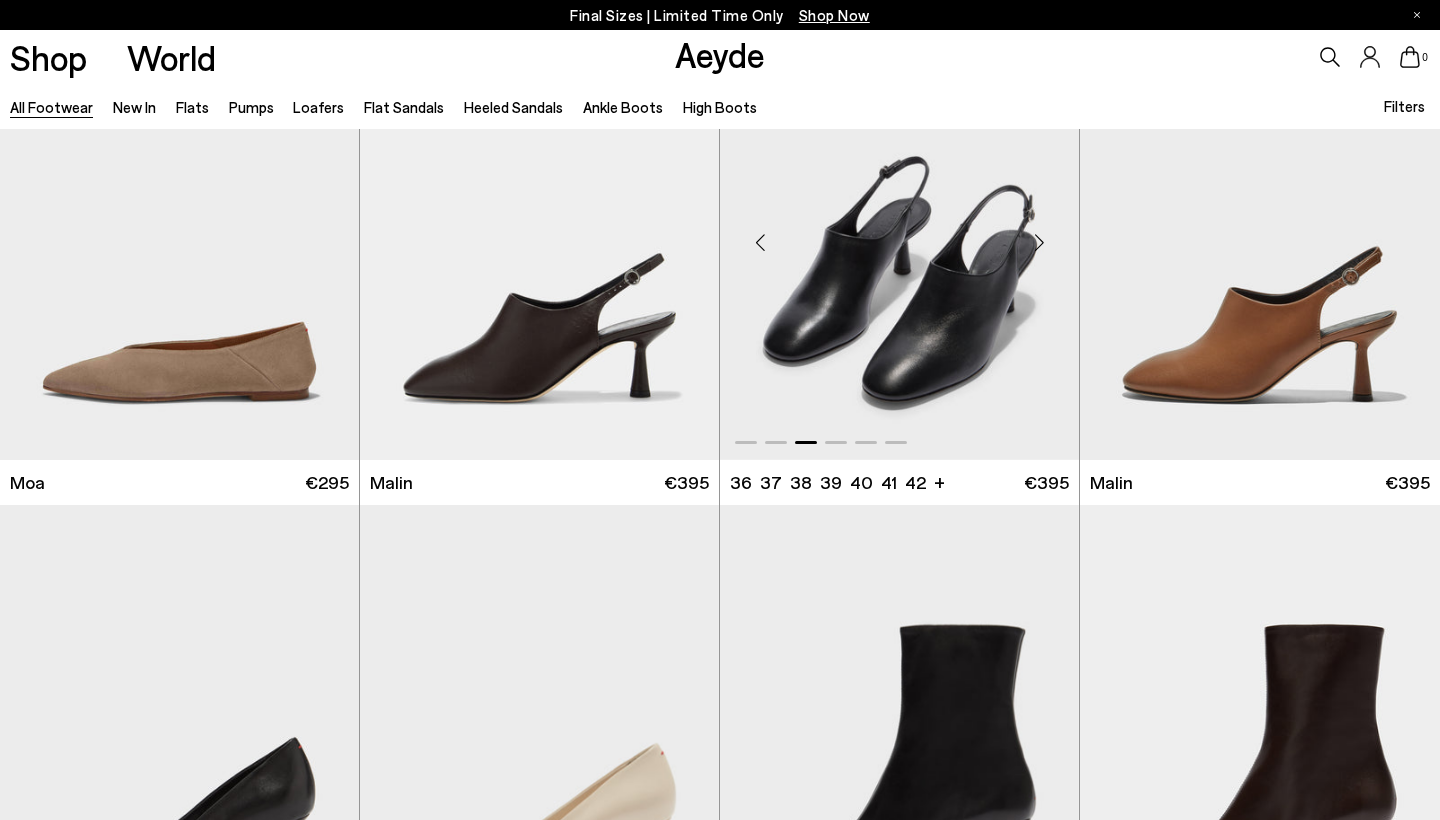 click at bounding box center (1039, 242) 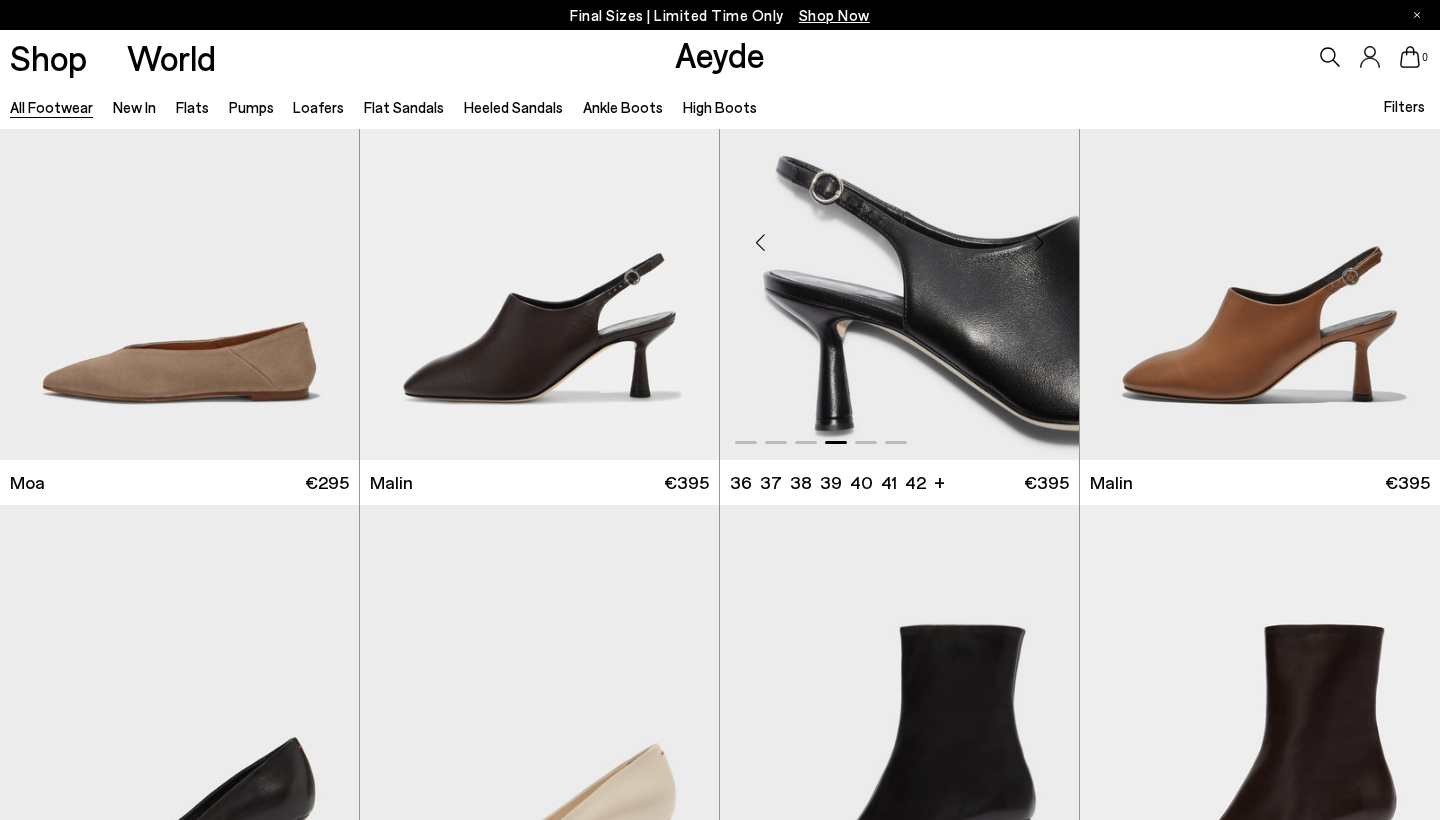 click at bounding box center [1039, 242] 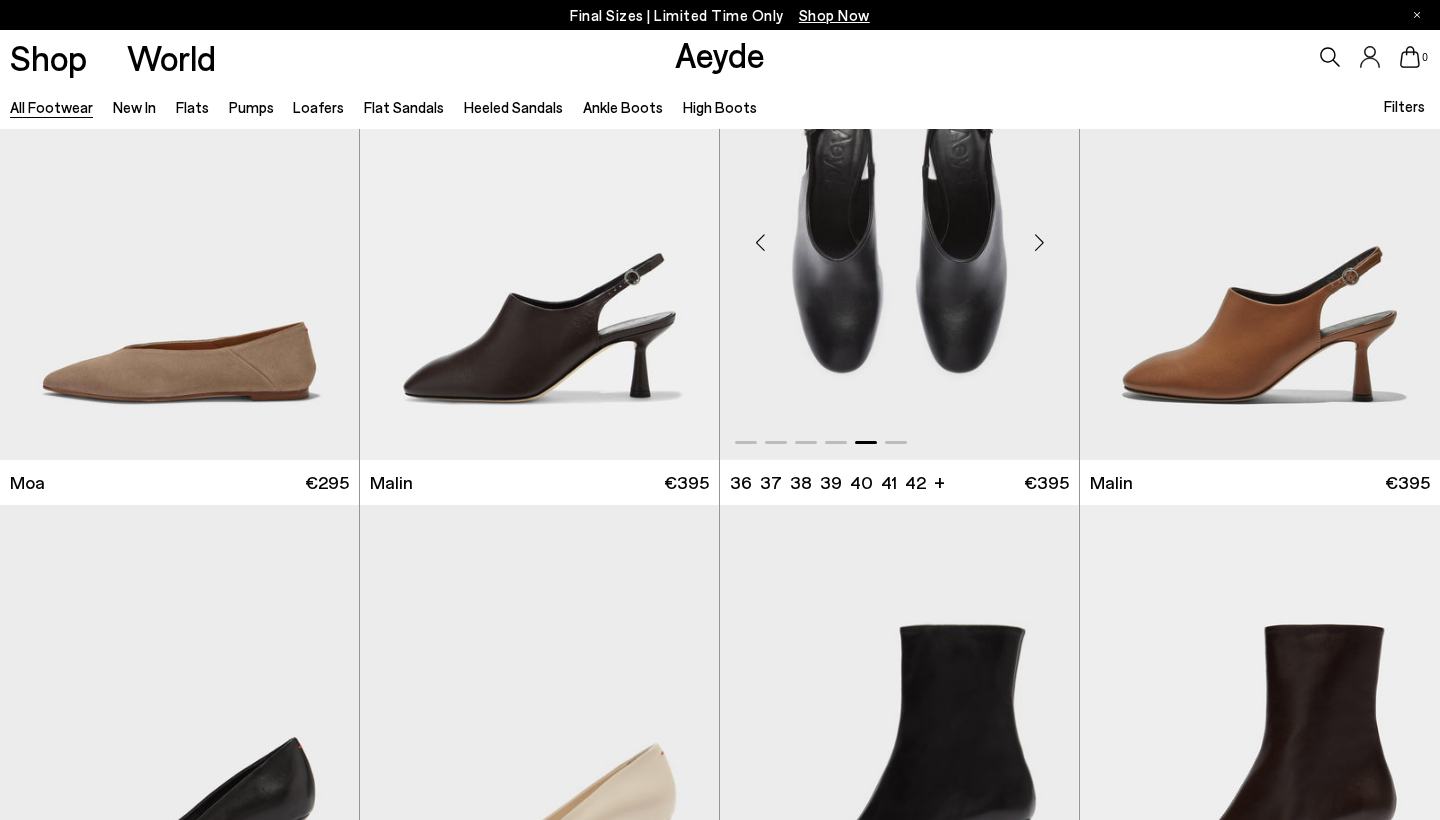 click at bounding box center [1039, 242] 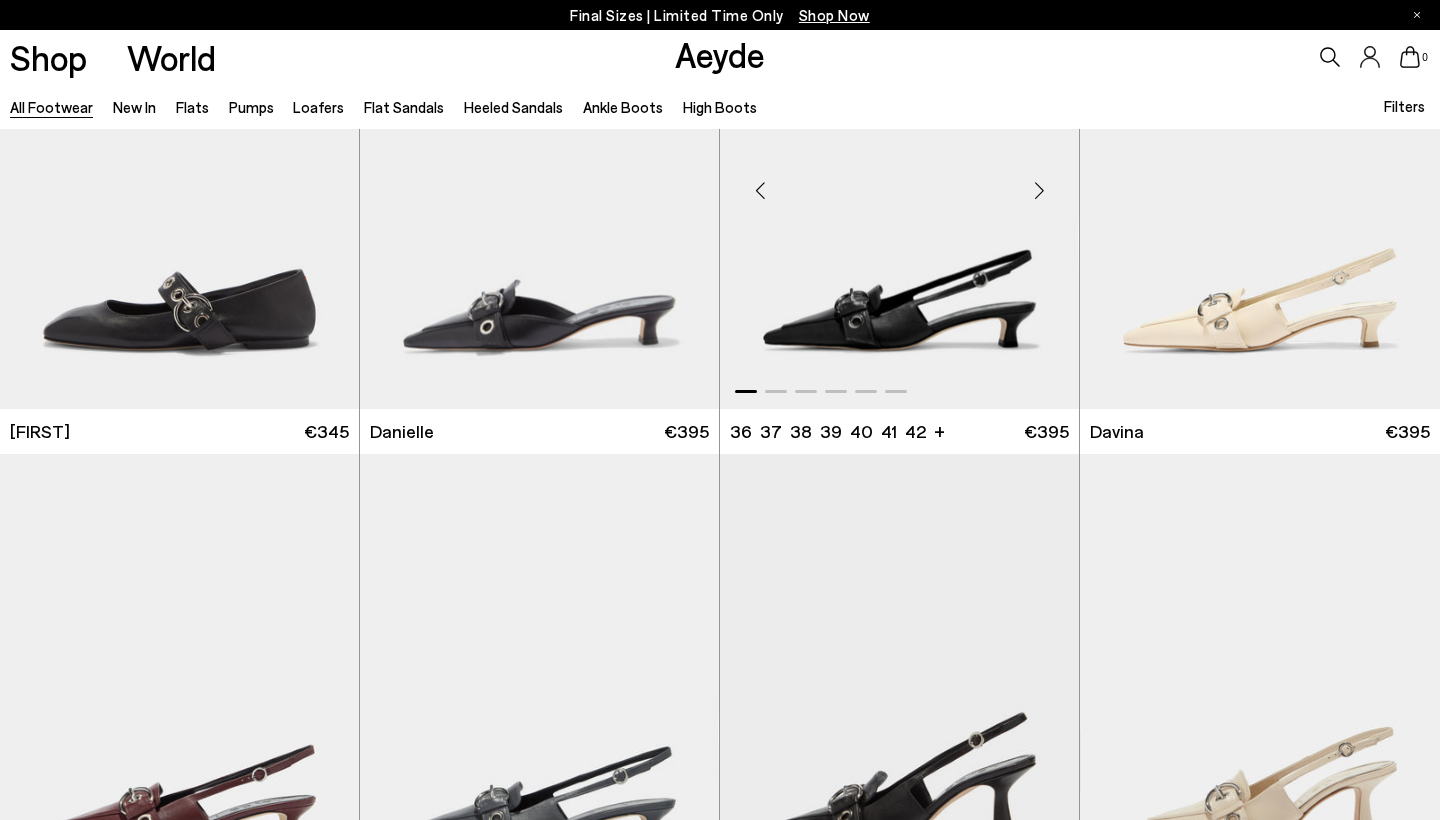 scroll, scrollTop: 7971, scrollLeft: 0, axis: vertical 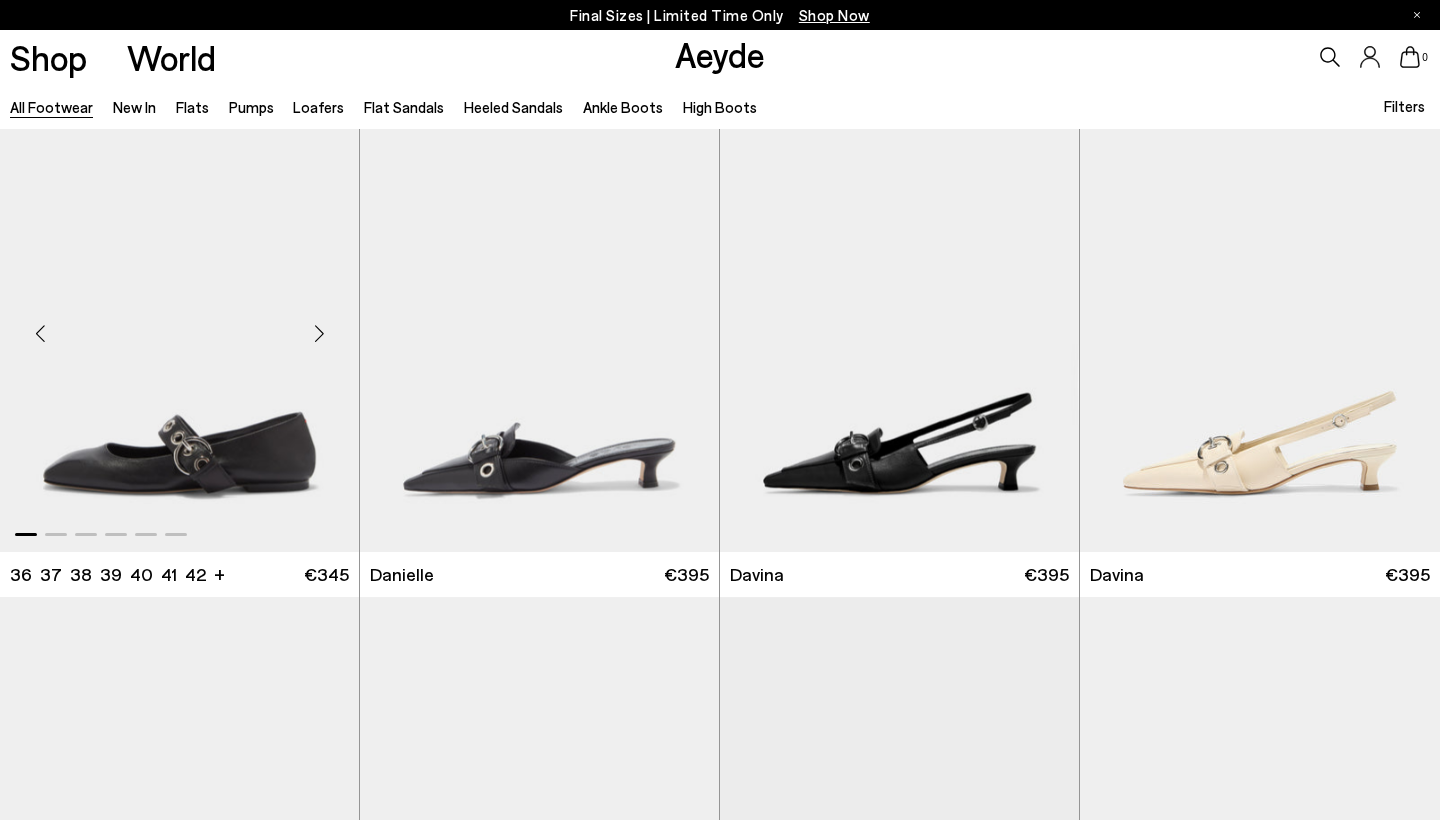 click at bounding box center [319, 334] 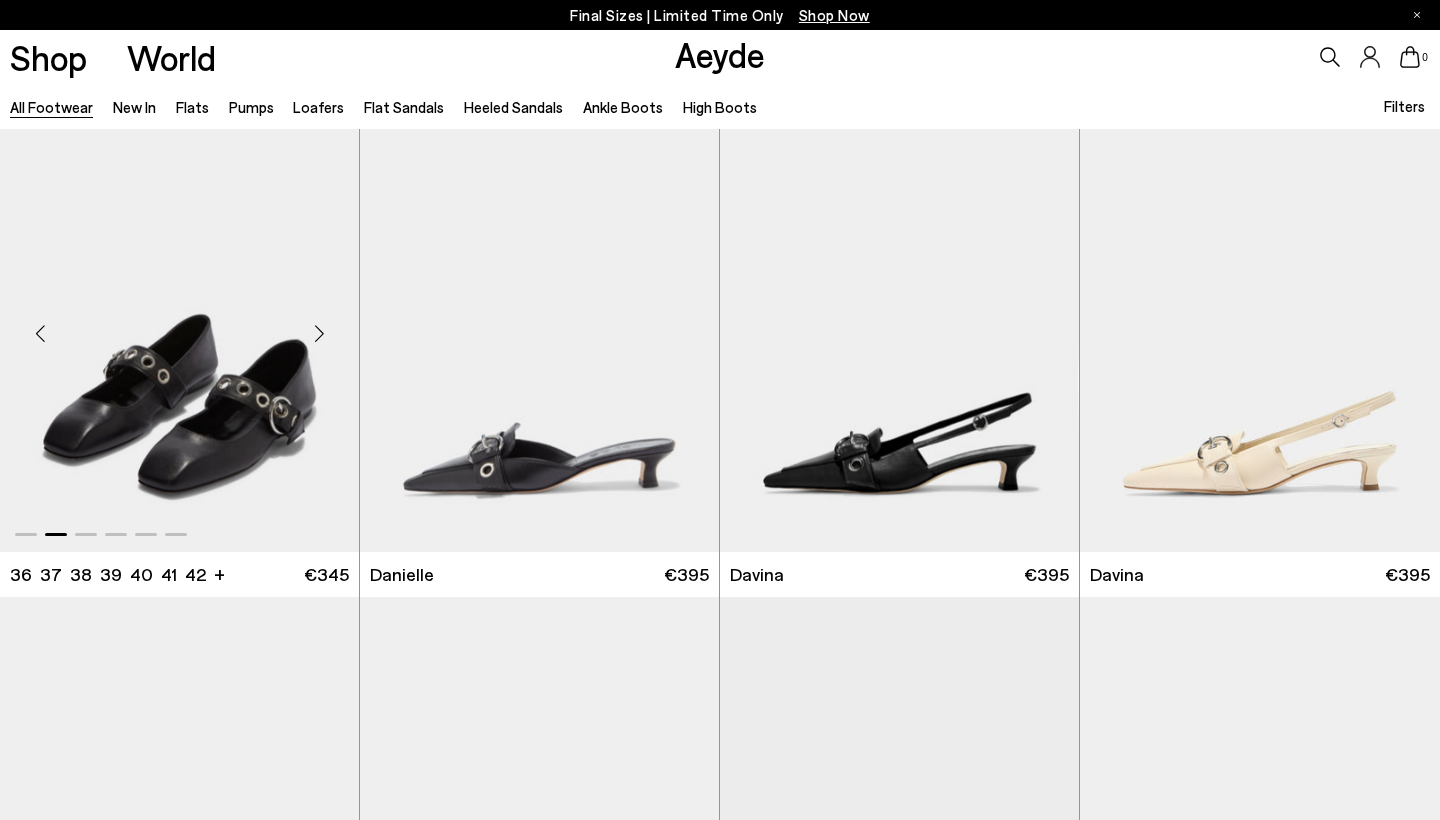 click at bounding box center [319, 334] 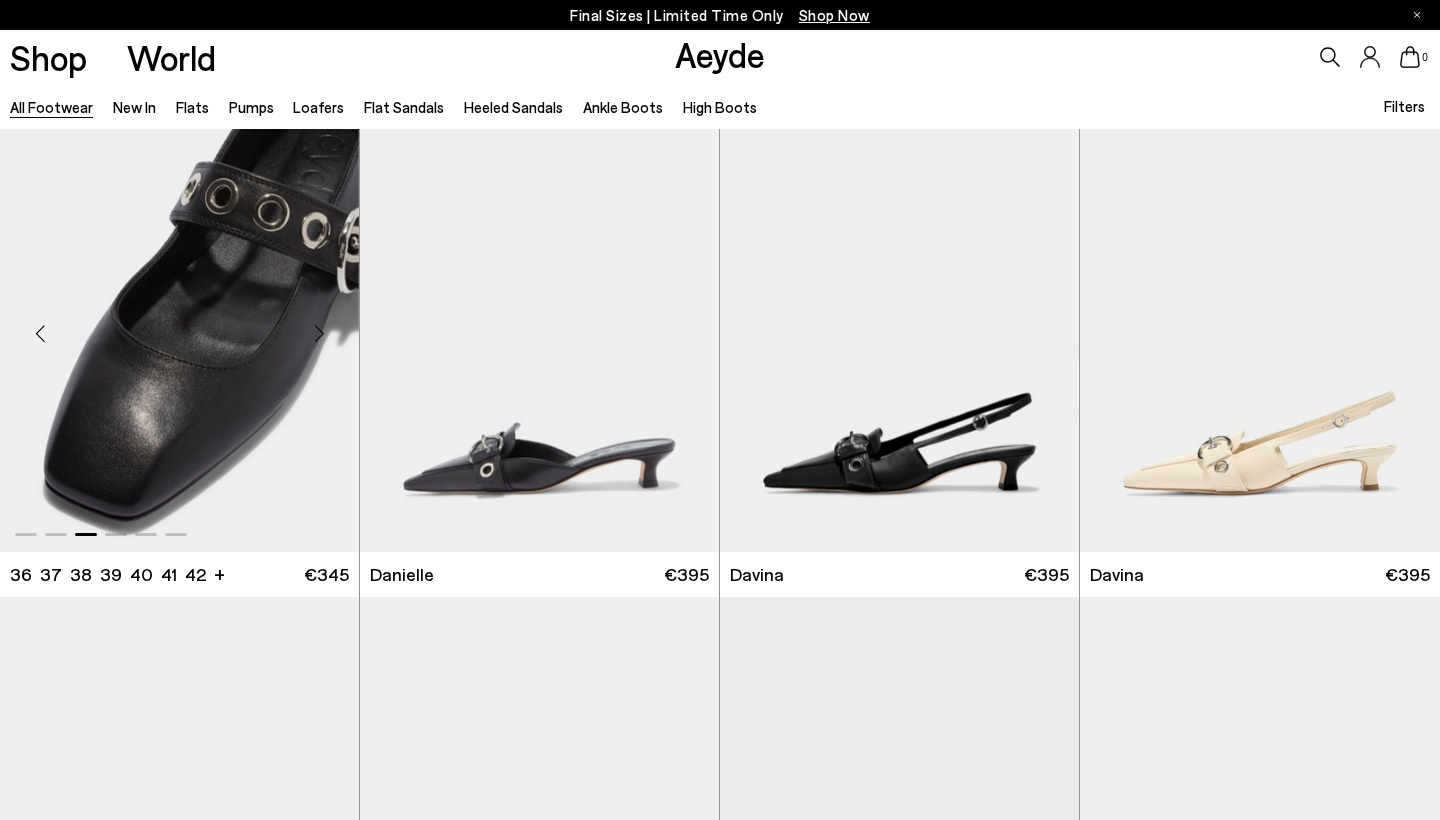 click at bounding box center (319, 334) 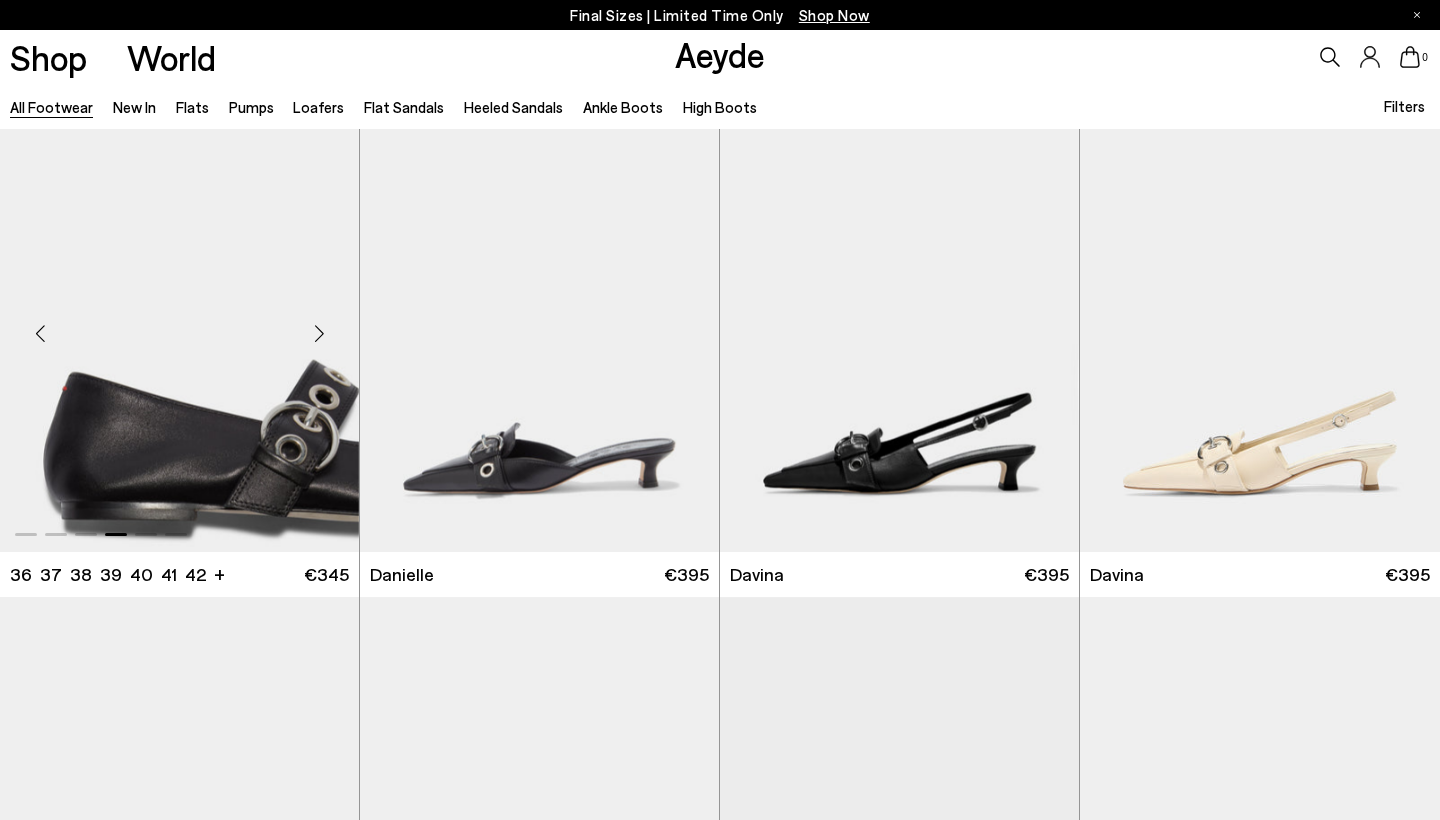 click at bounding box center [319, 334] 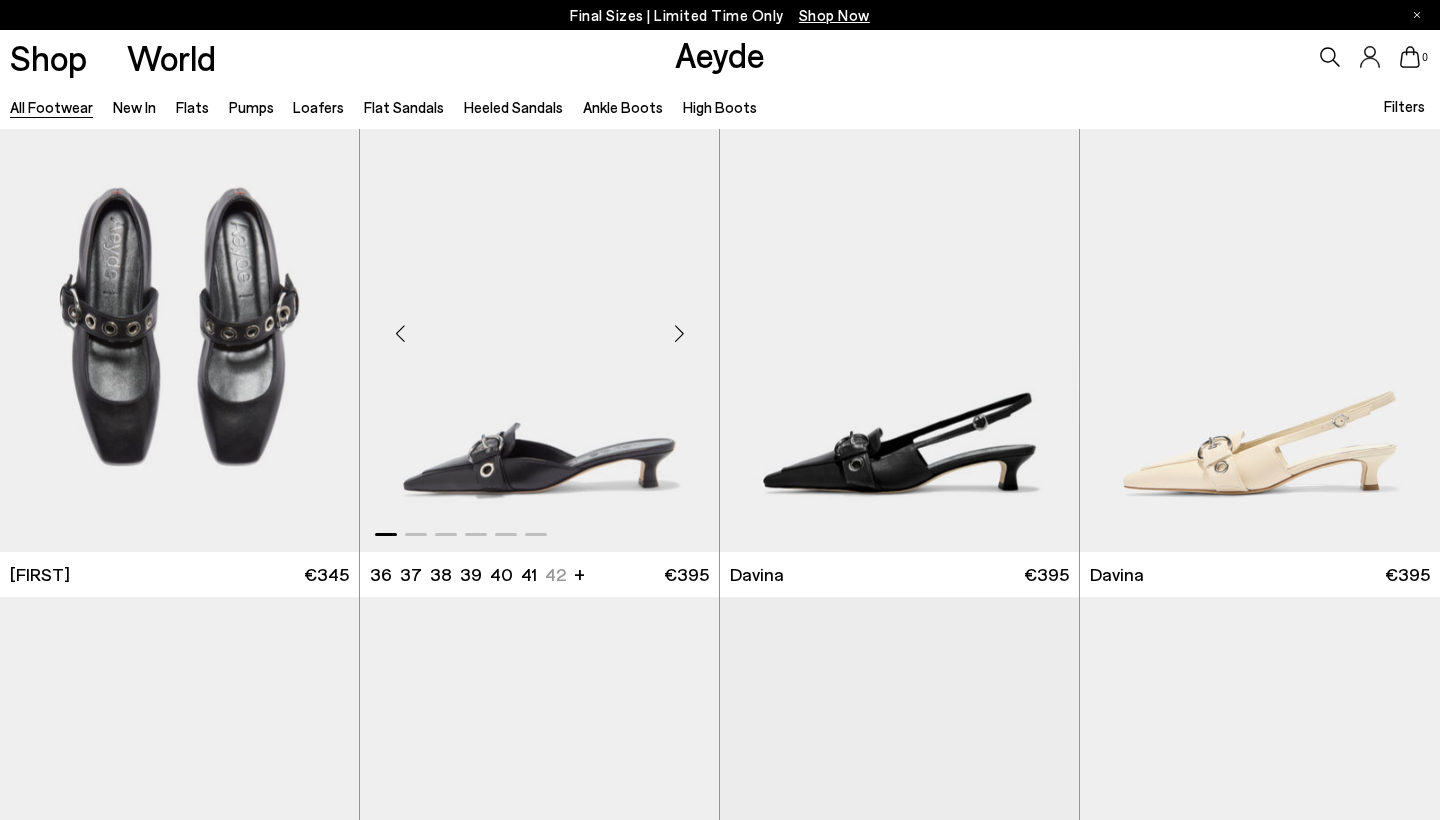 click at bounding box center (679, 334) 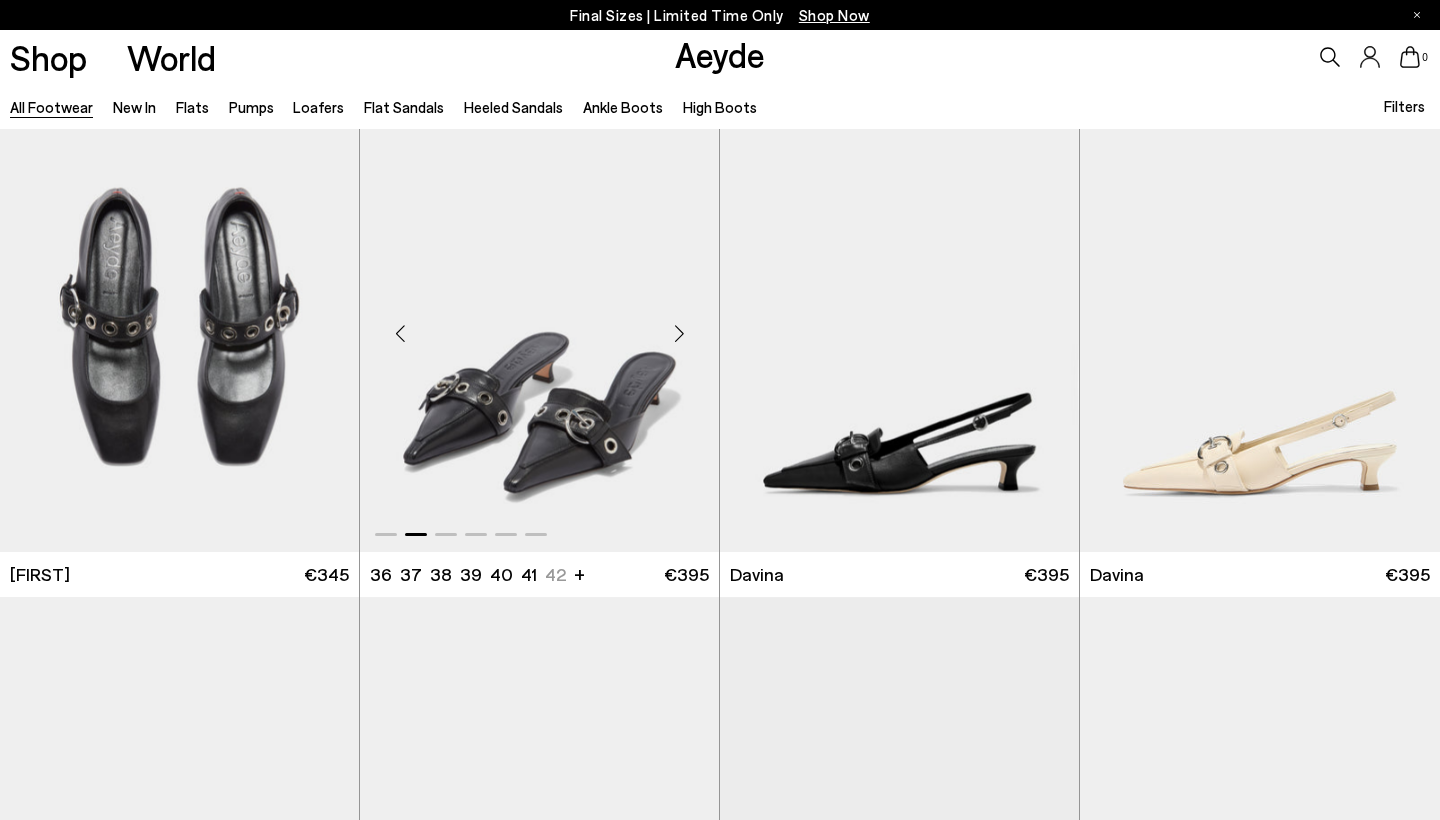 click at bounding box center [679, 334] 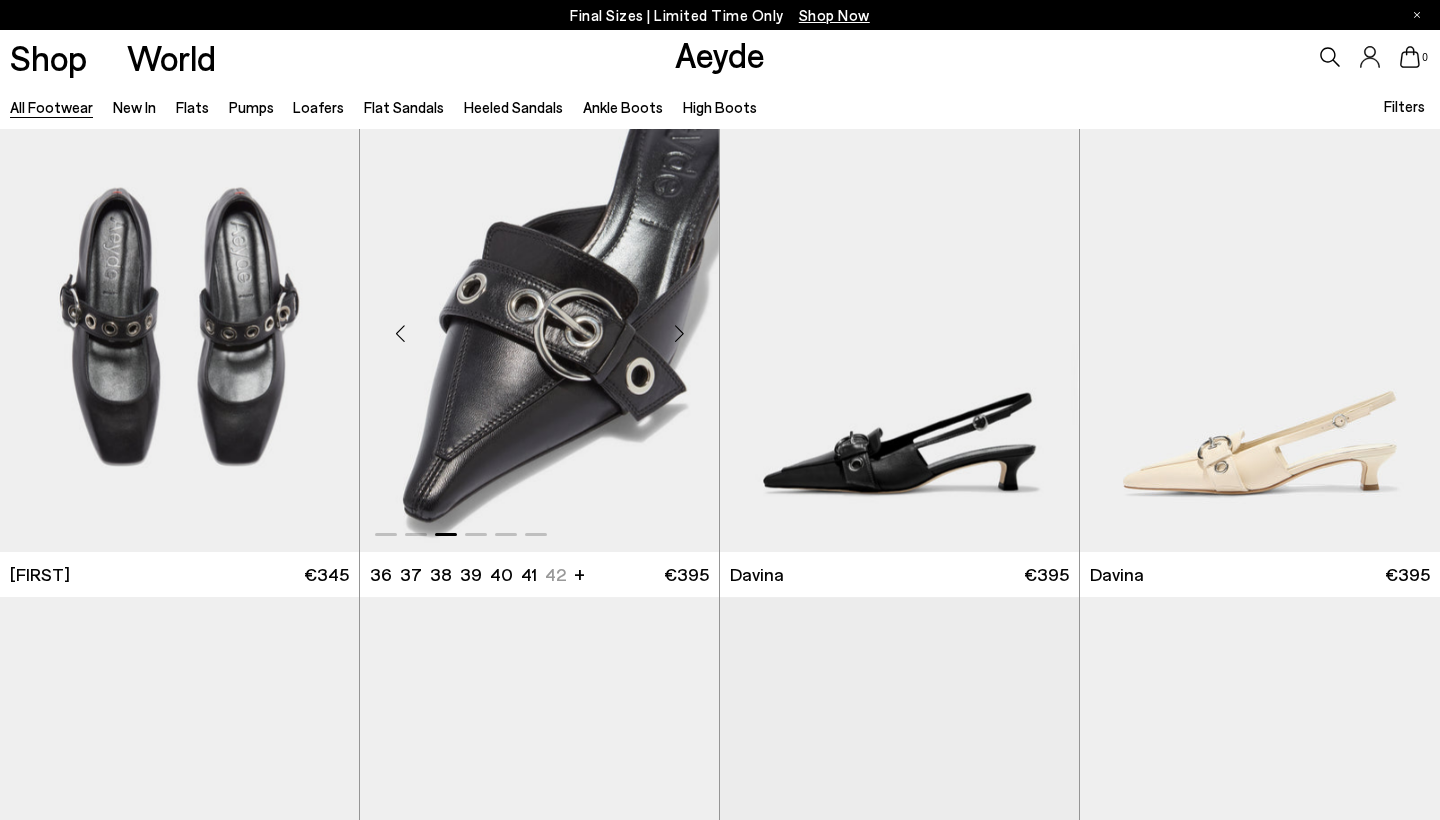click at bounding box center [679, 334] 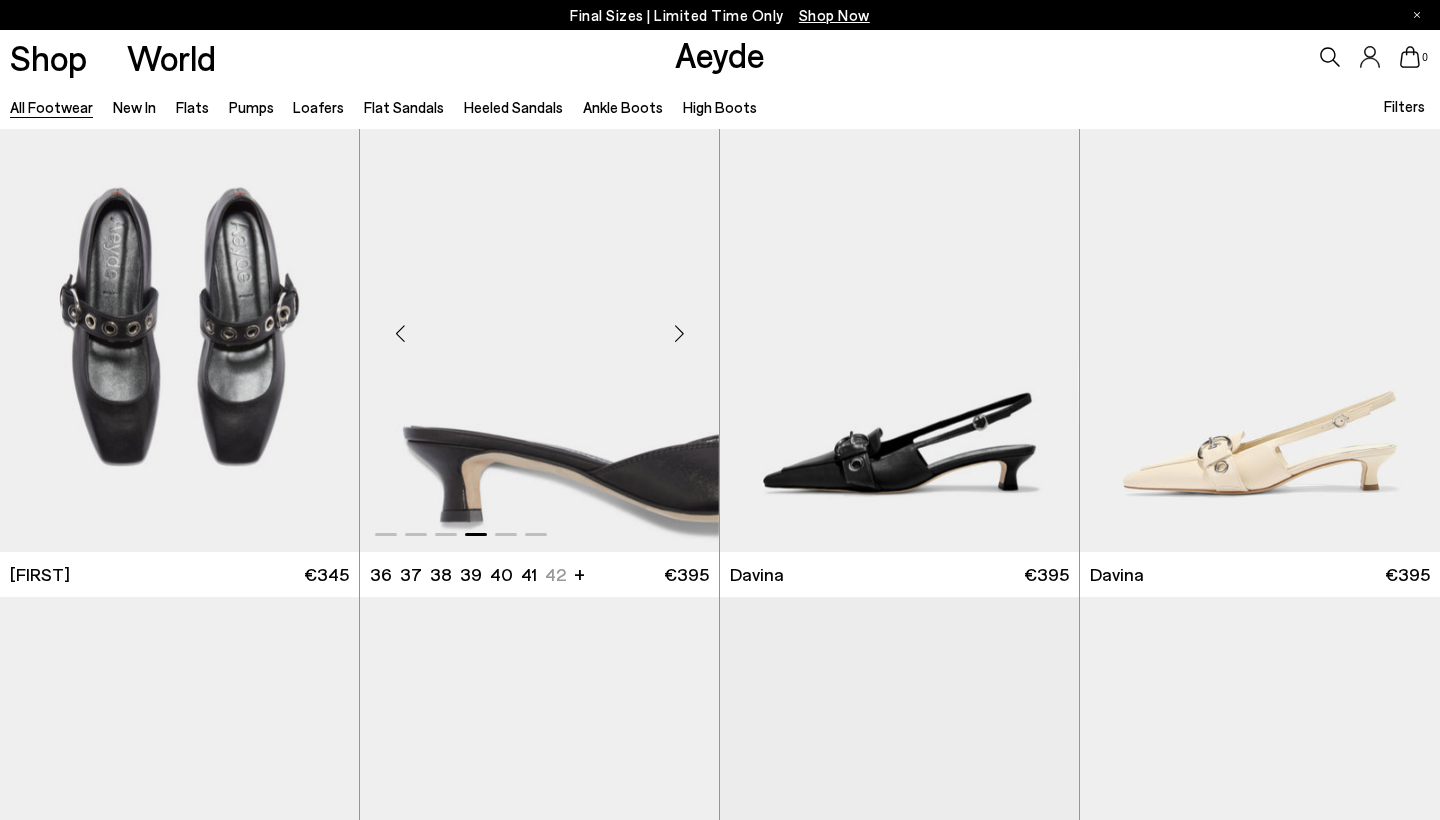 click at bounding box center (679, 334) 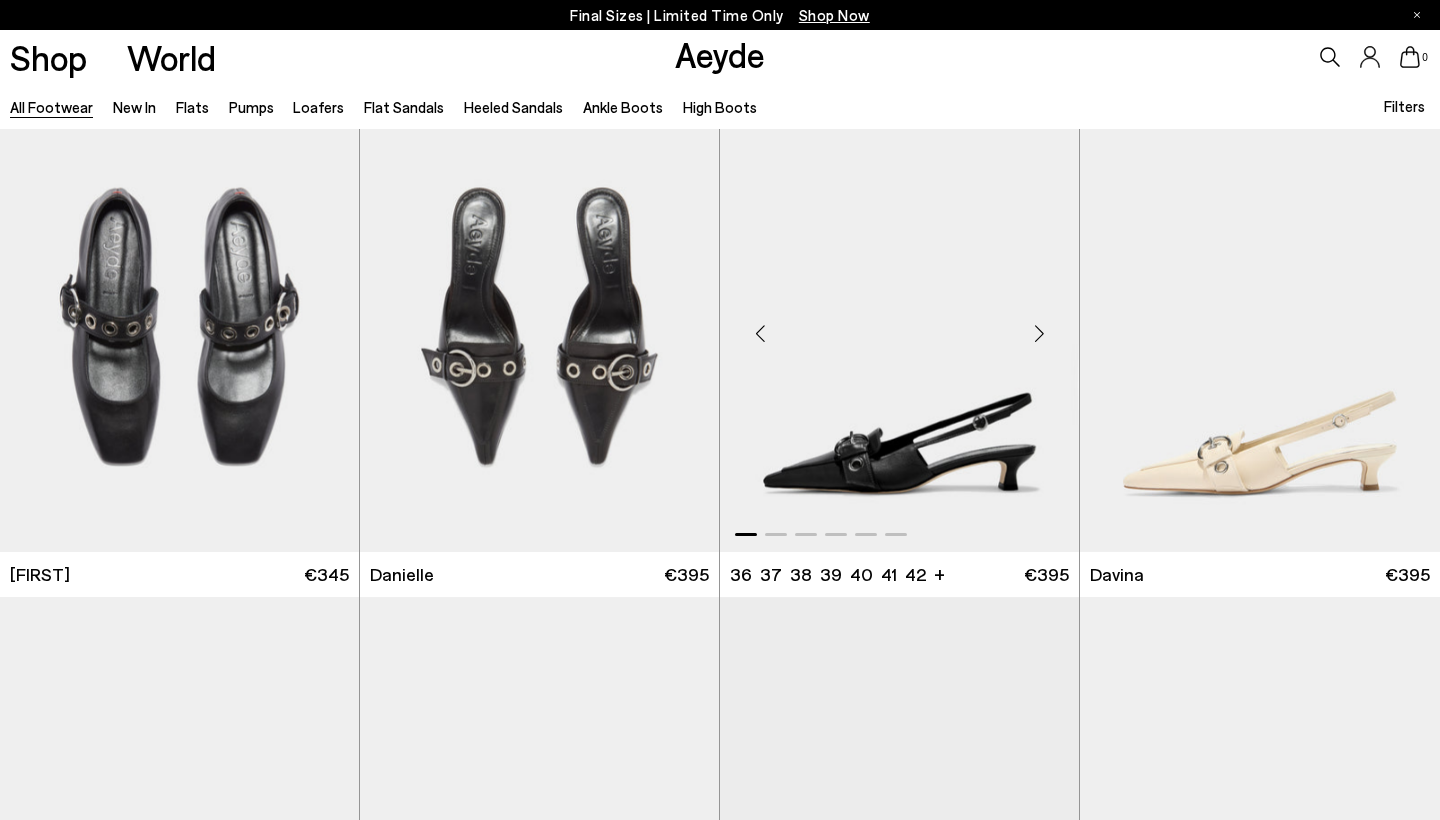 click at bounding box center [1039, 334] 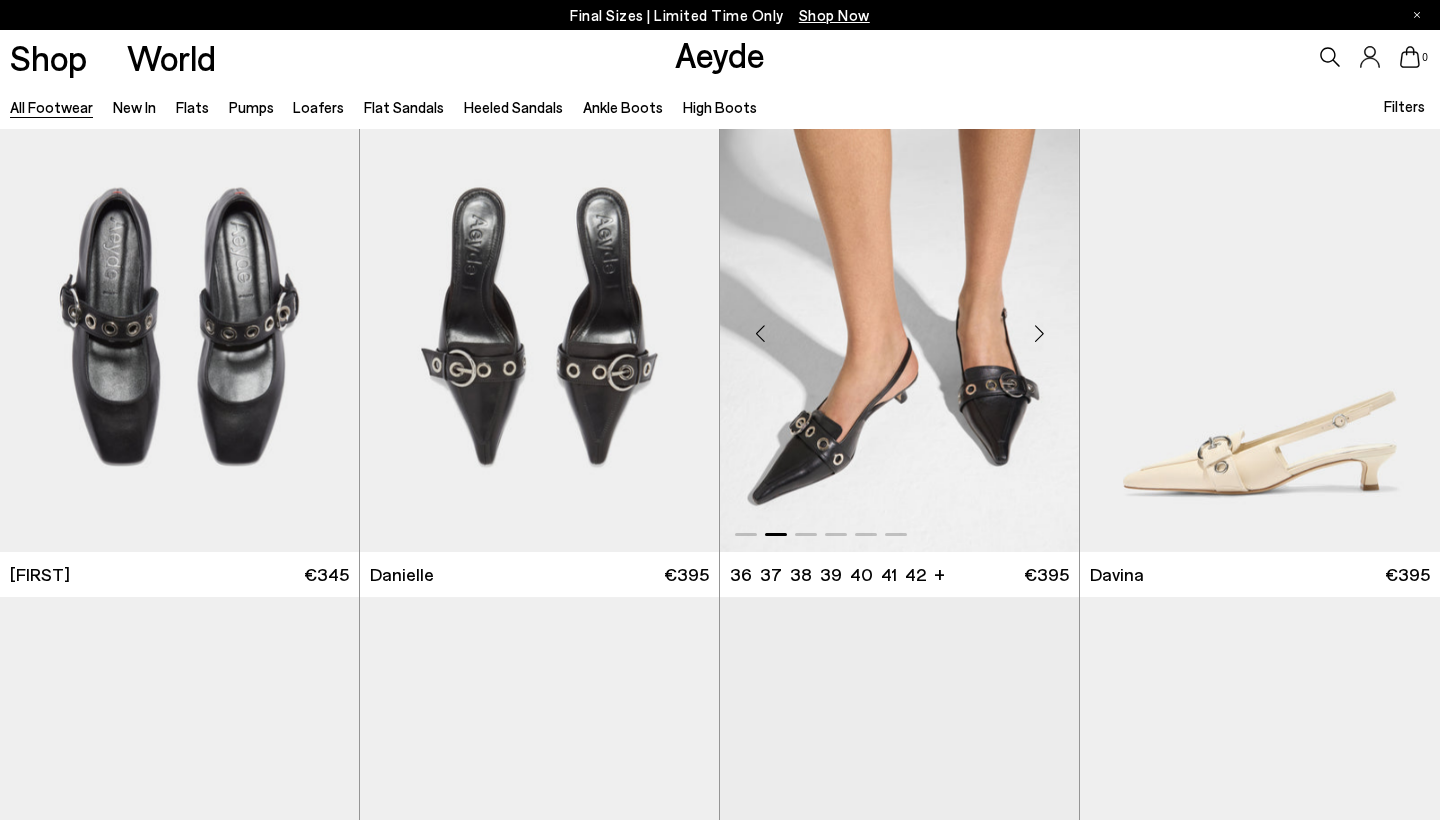 click at bounding box center [1039, 334] 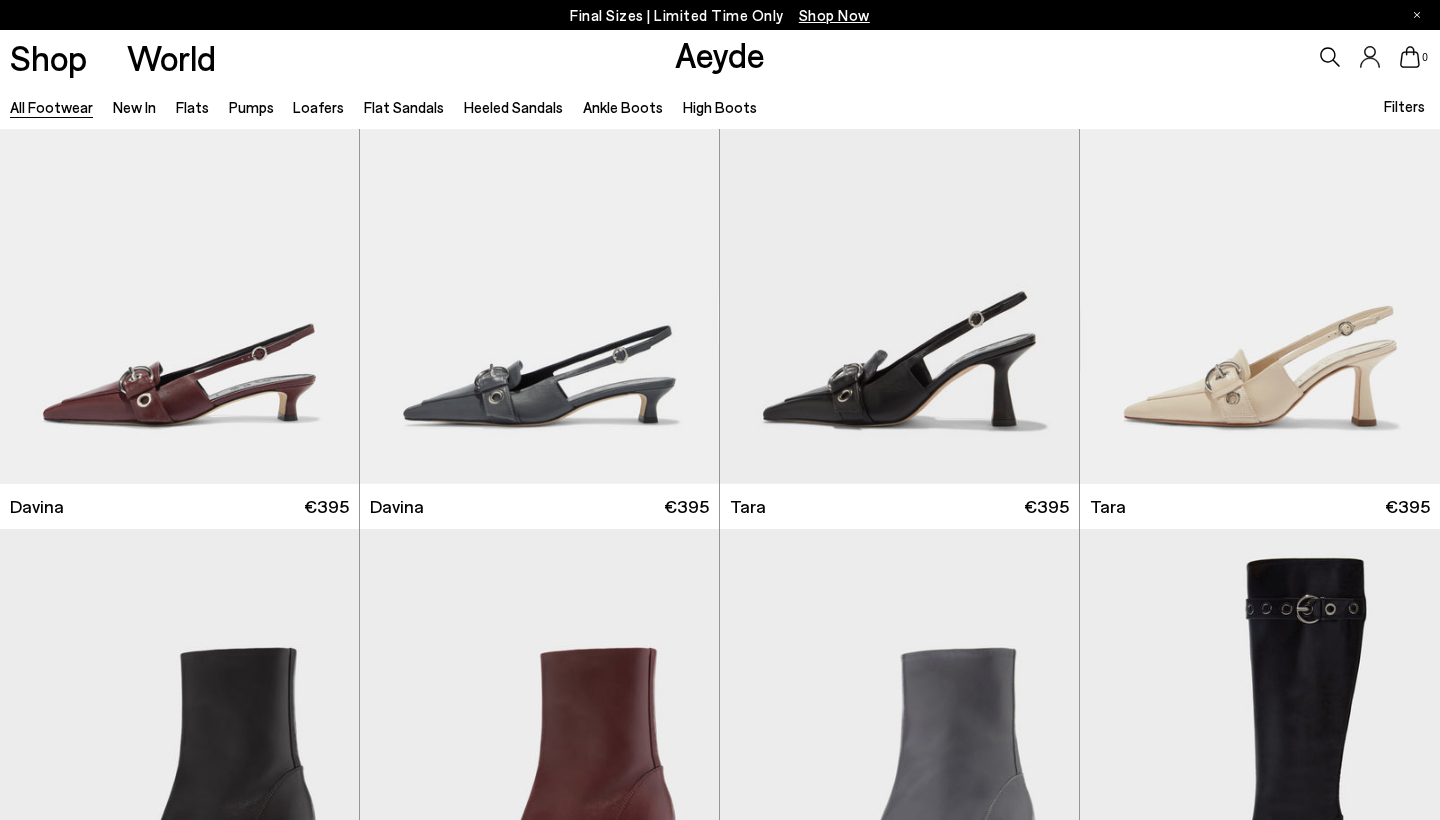 scroll, scrollTop: 8537, scrollLeft: 0, axis: vertical 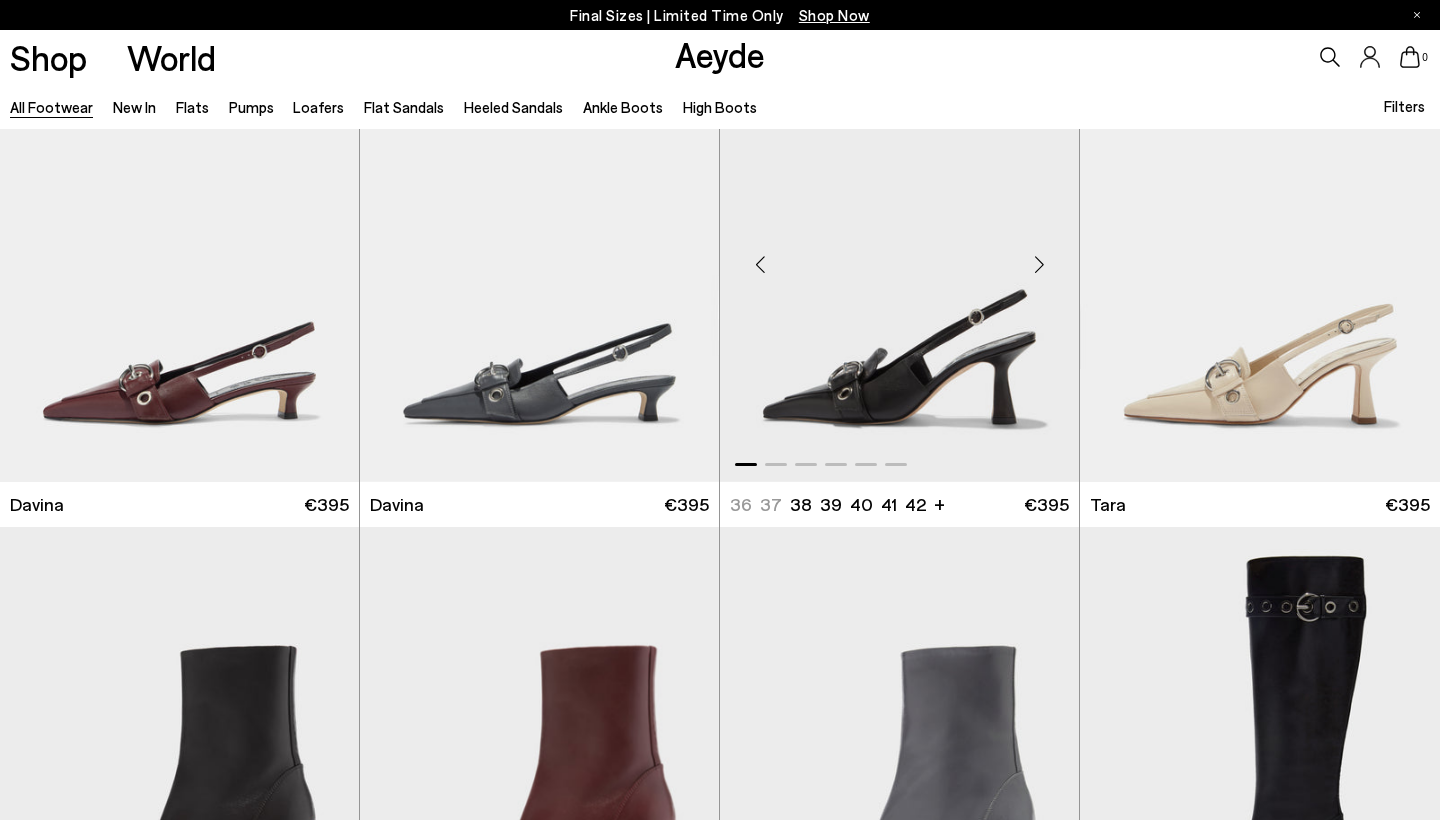 click at bounding box center [1039, 264] 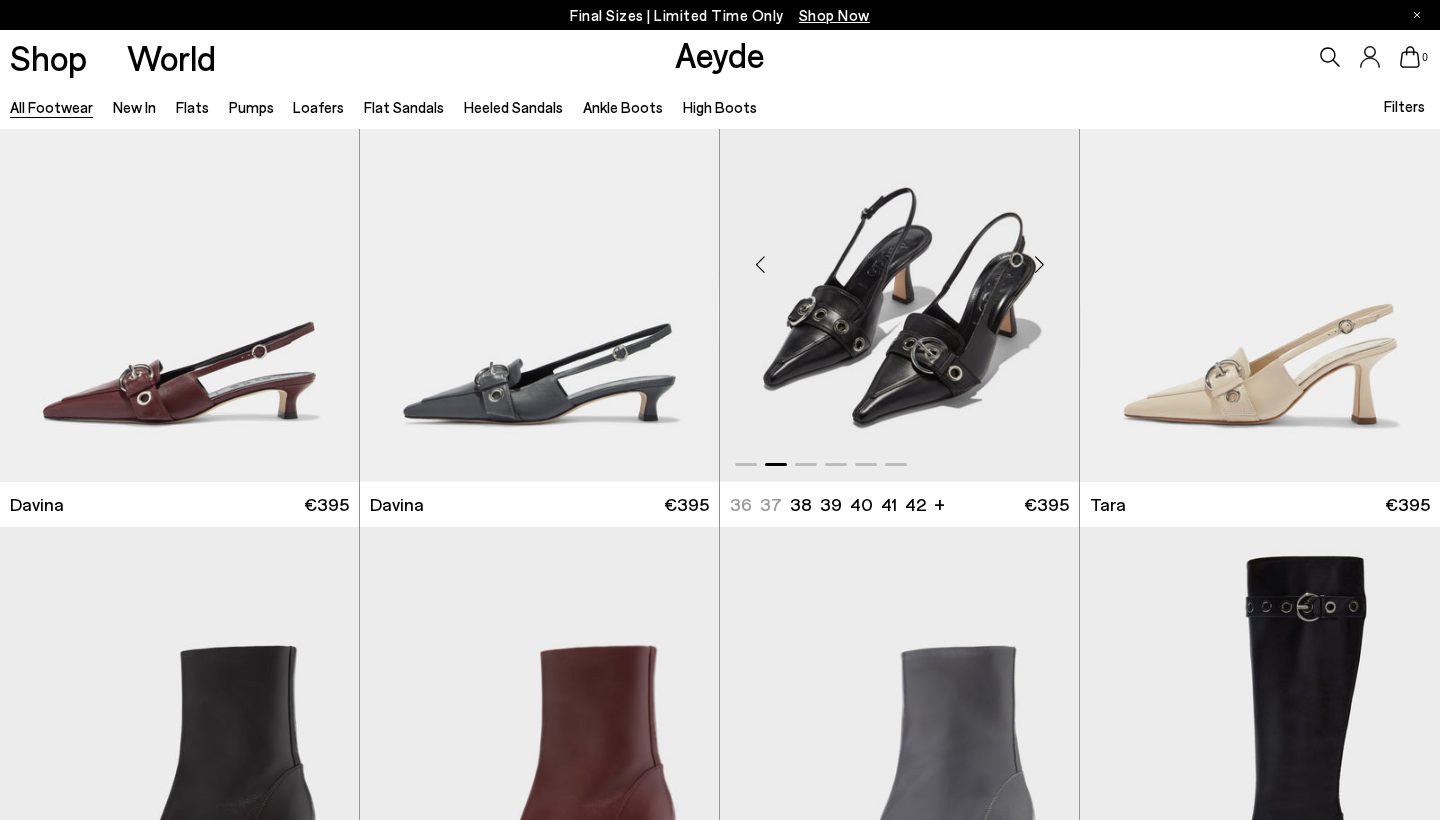 click at bounding box center (1039, 264) 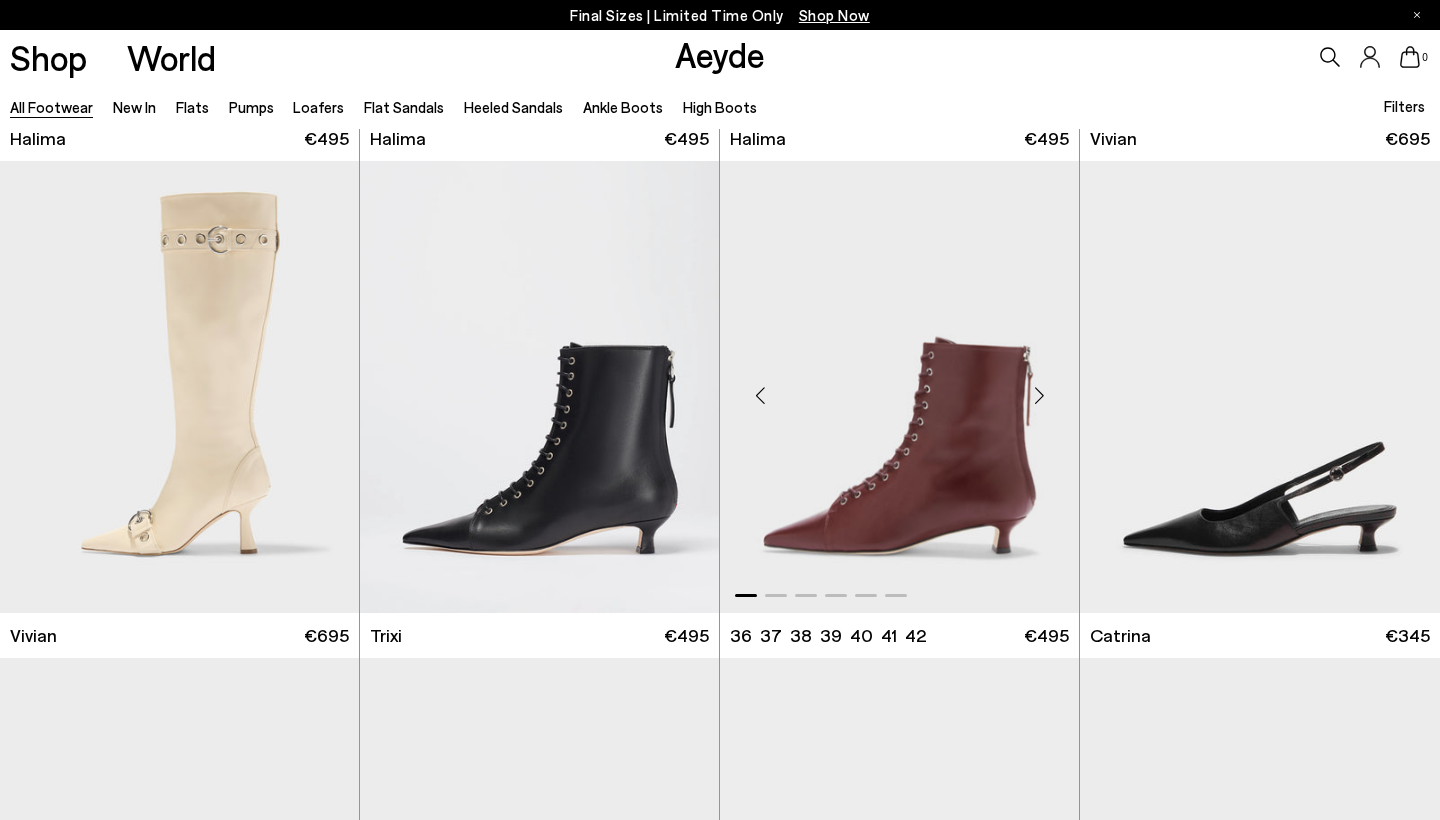 scroll, scrollTop: 9469, scrollLeft: 0, axis: vertical 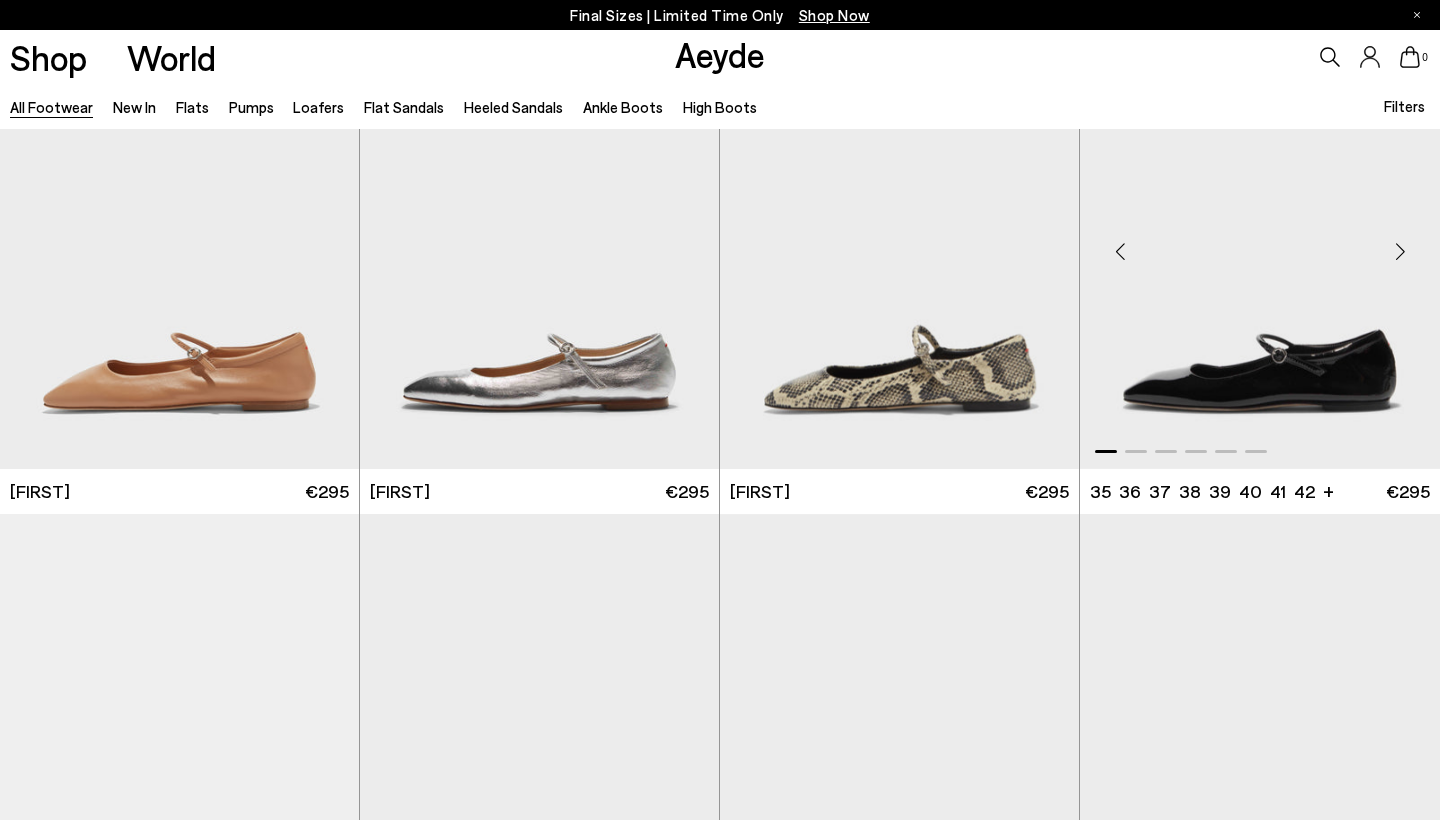 click at bounding box center [1400, 251] 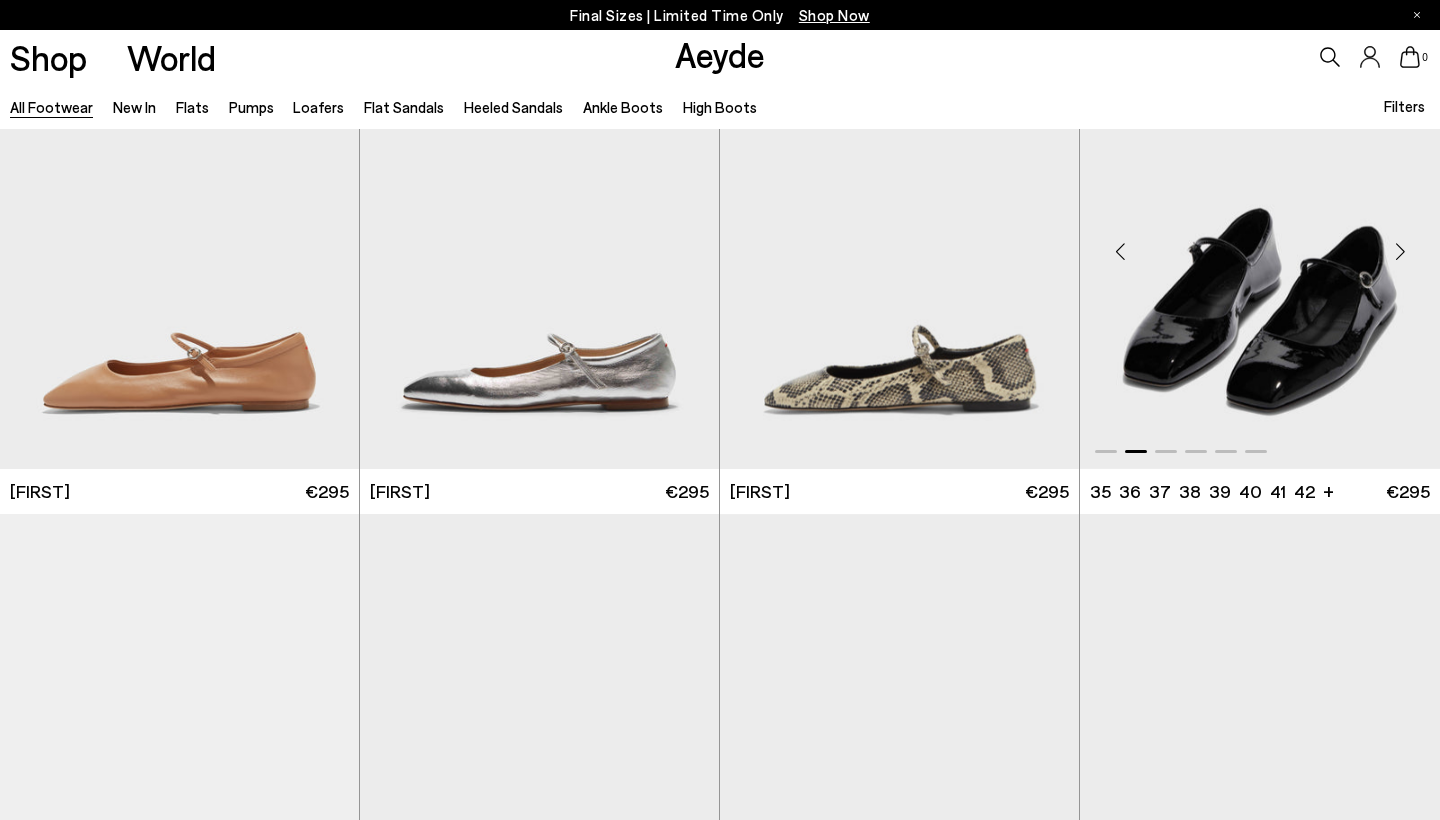 click at bounding box center (1400, 251) 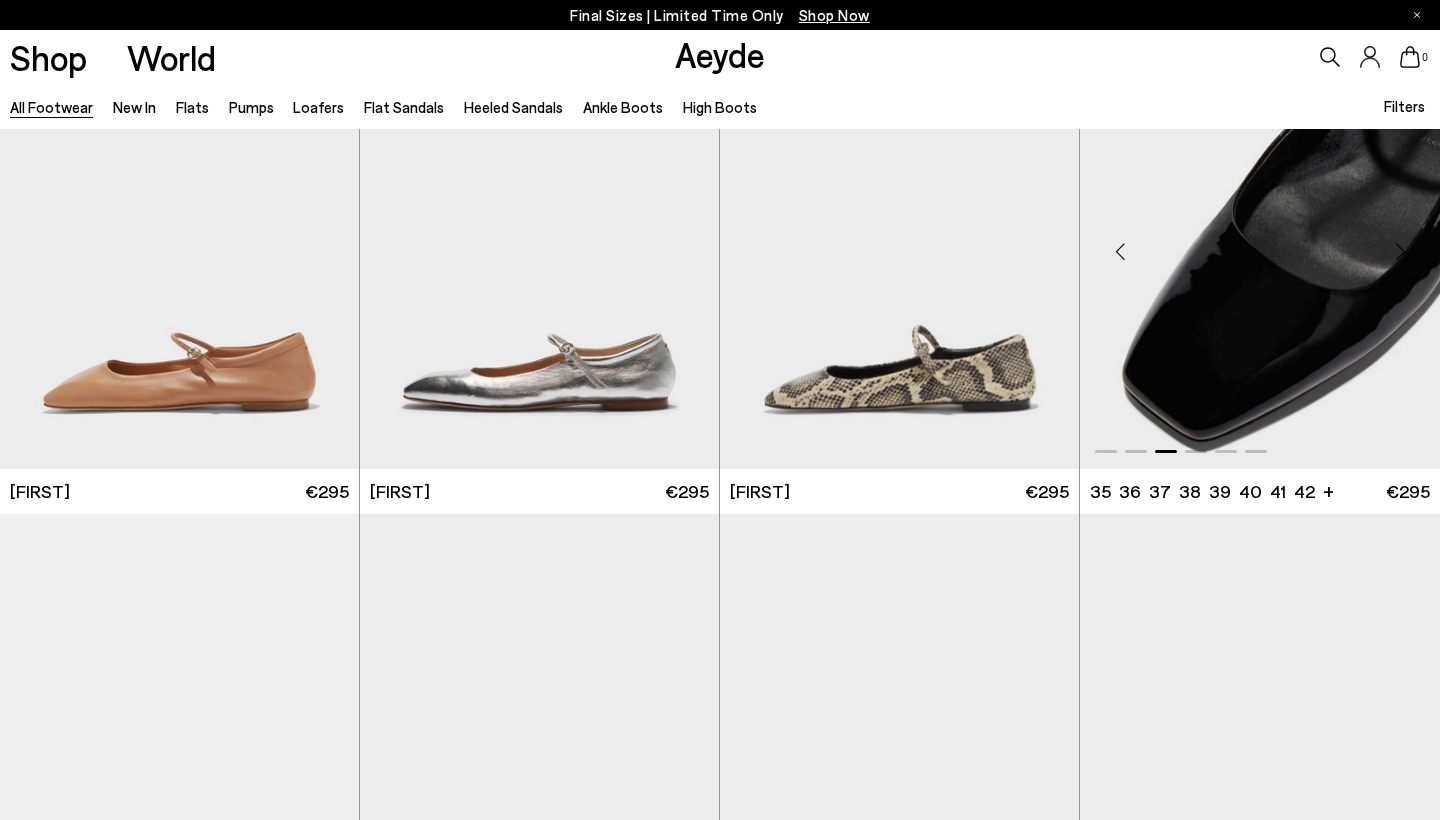 click at bounding box center (1400, 251) 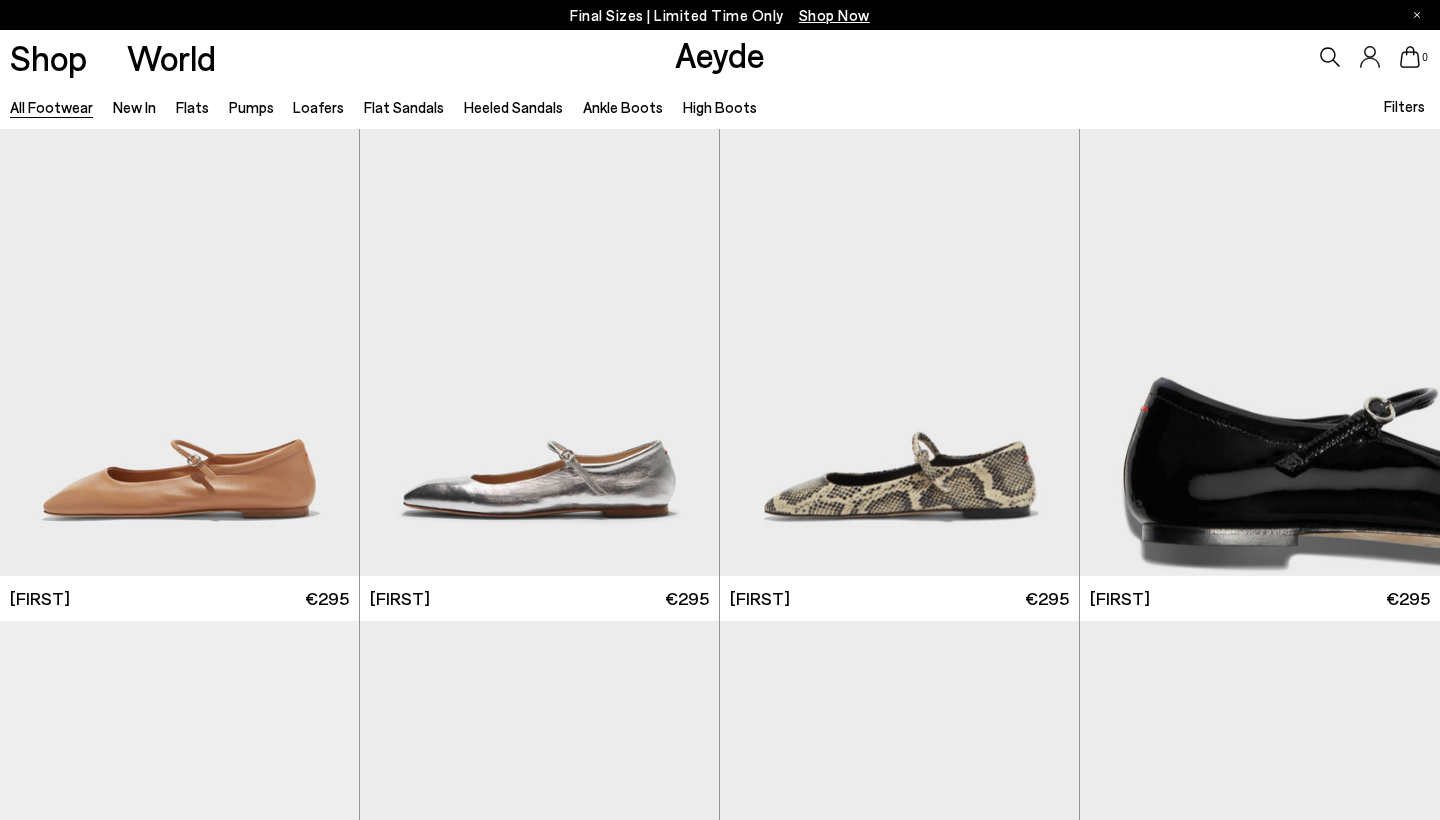 scroll, scrollTop: 11912, scrollLeft: 0, axis: vertical 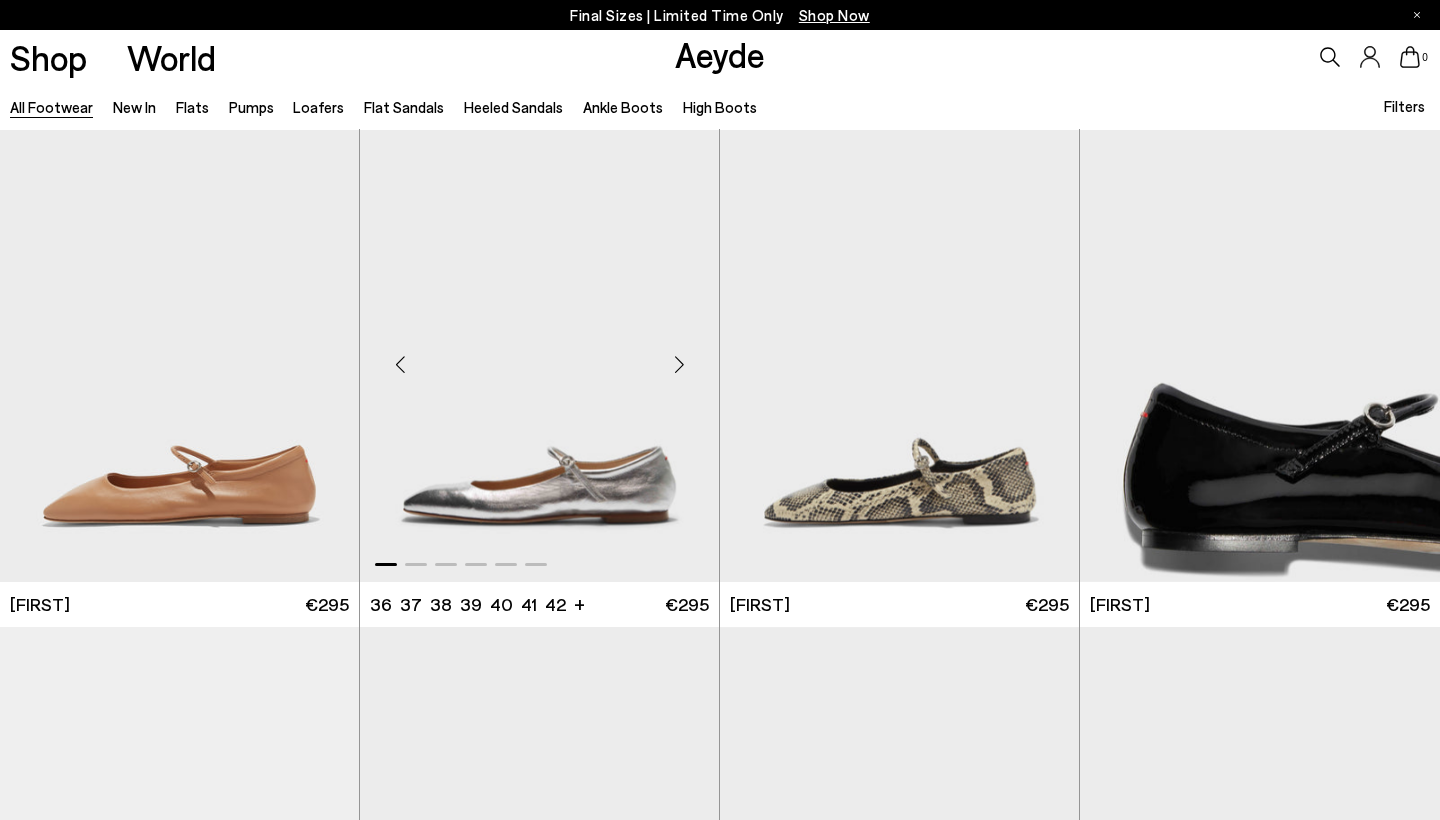 click at bounding box center [679, 364] 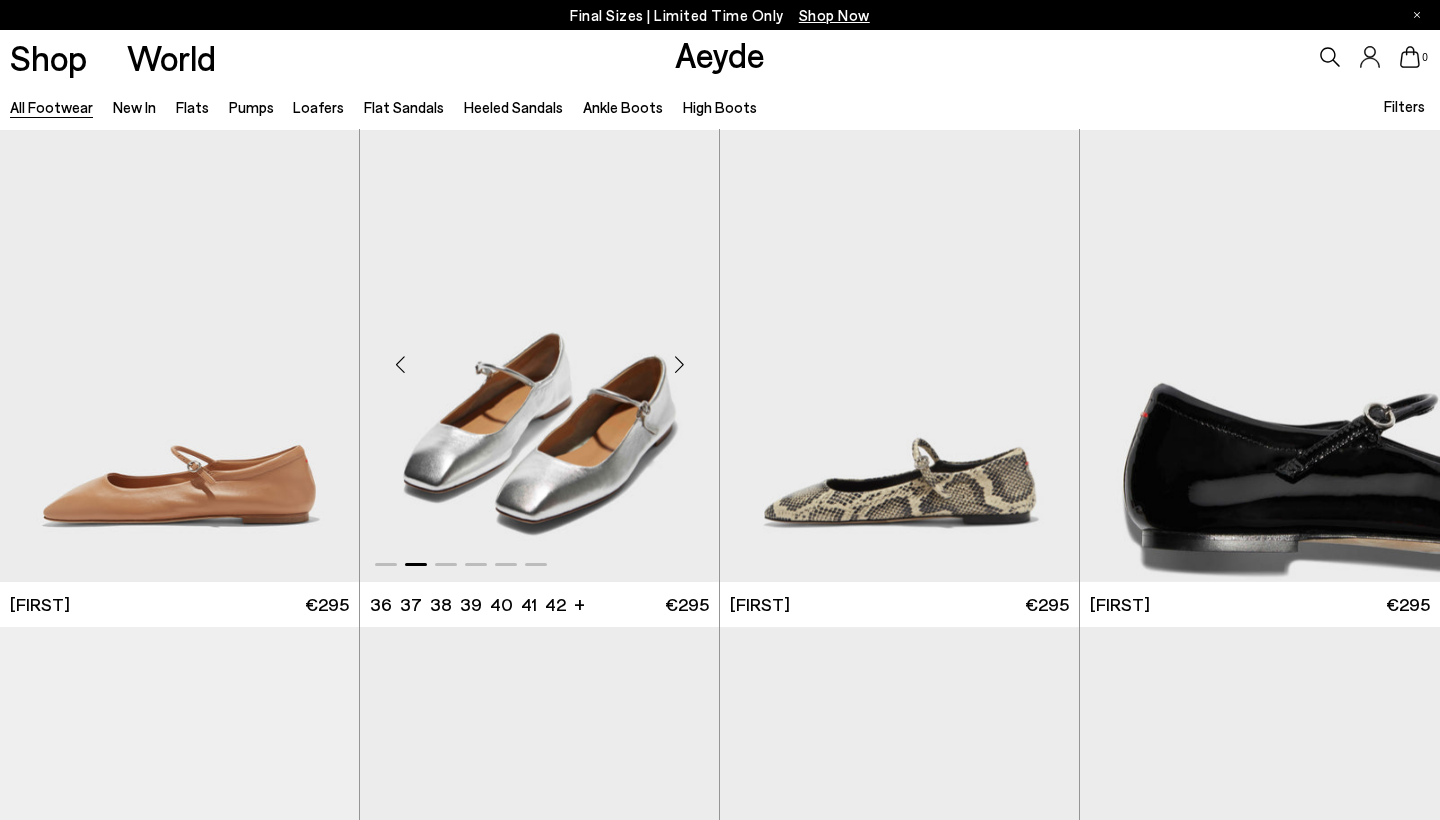 click at bounding box center (679, 364) 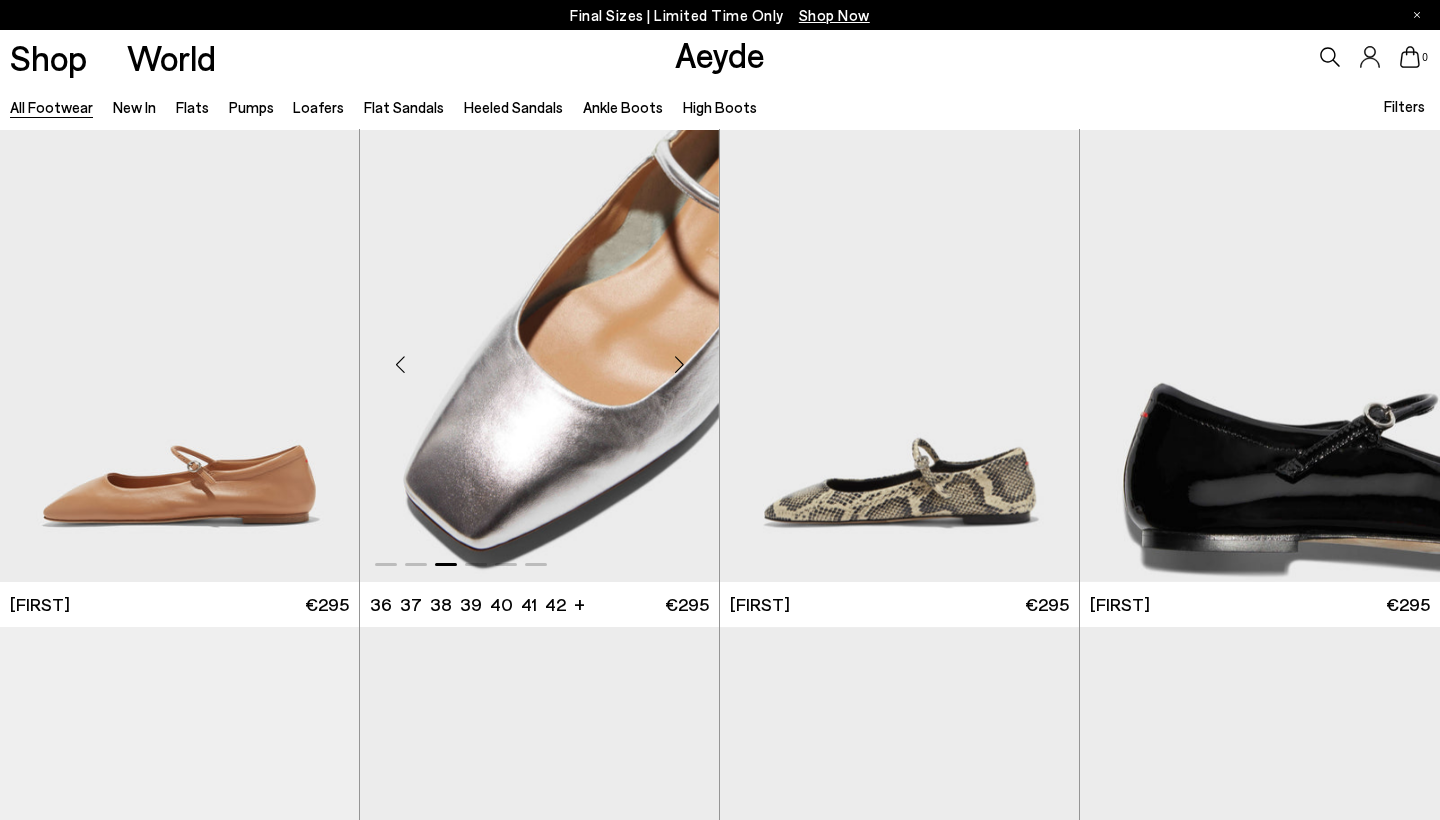 click at bounding box center (679, 364) 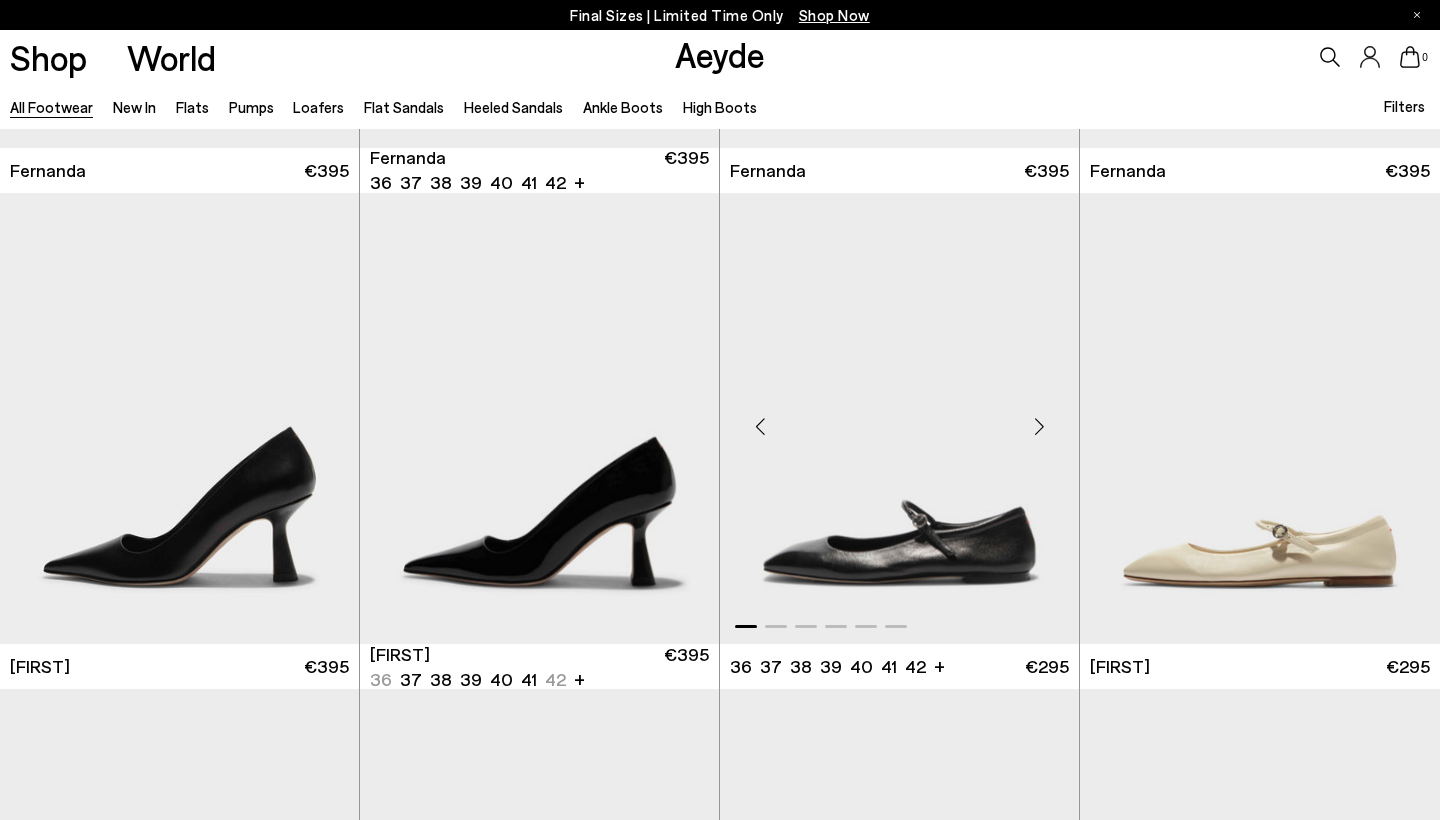 scroll, scrollTop: 11360, scrollLeft: 0, axis: vertical 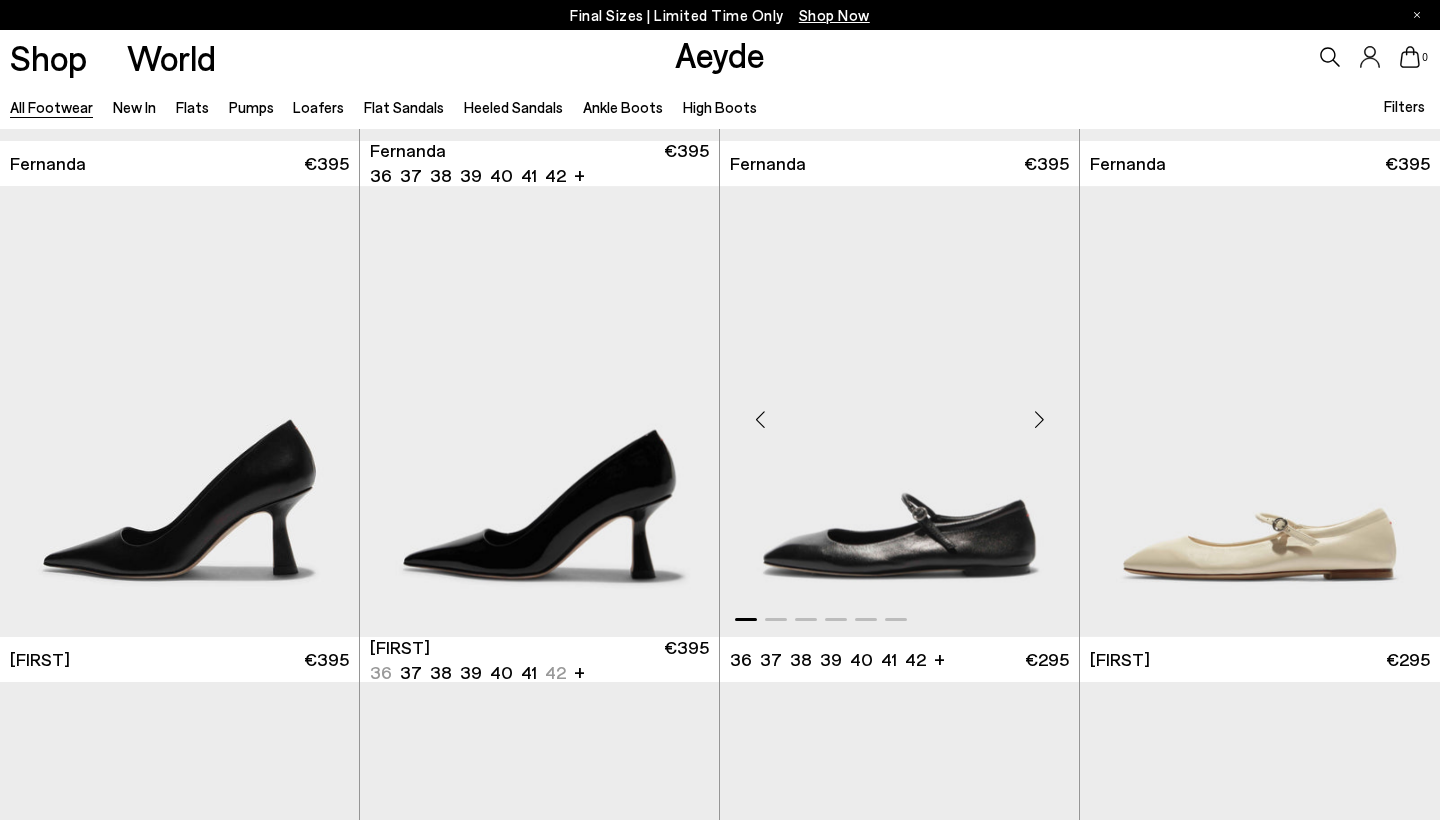 click at bounding box center [1039, 420] 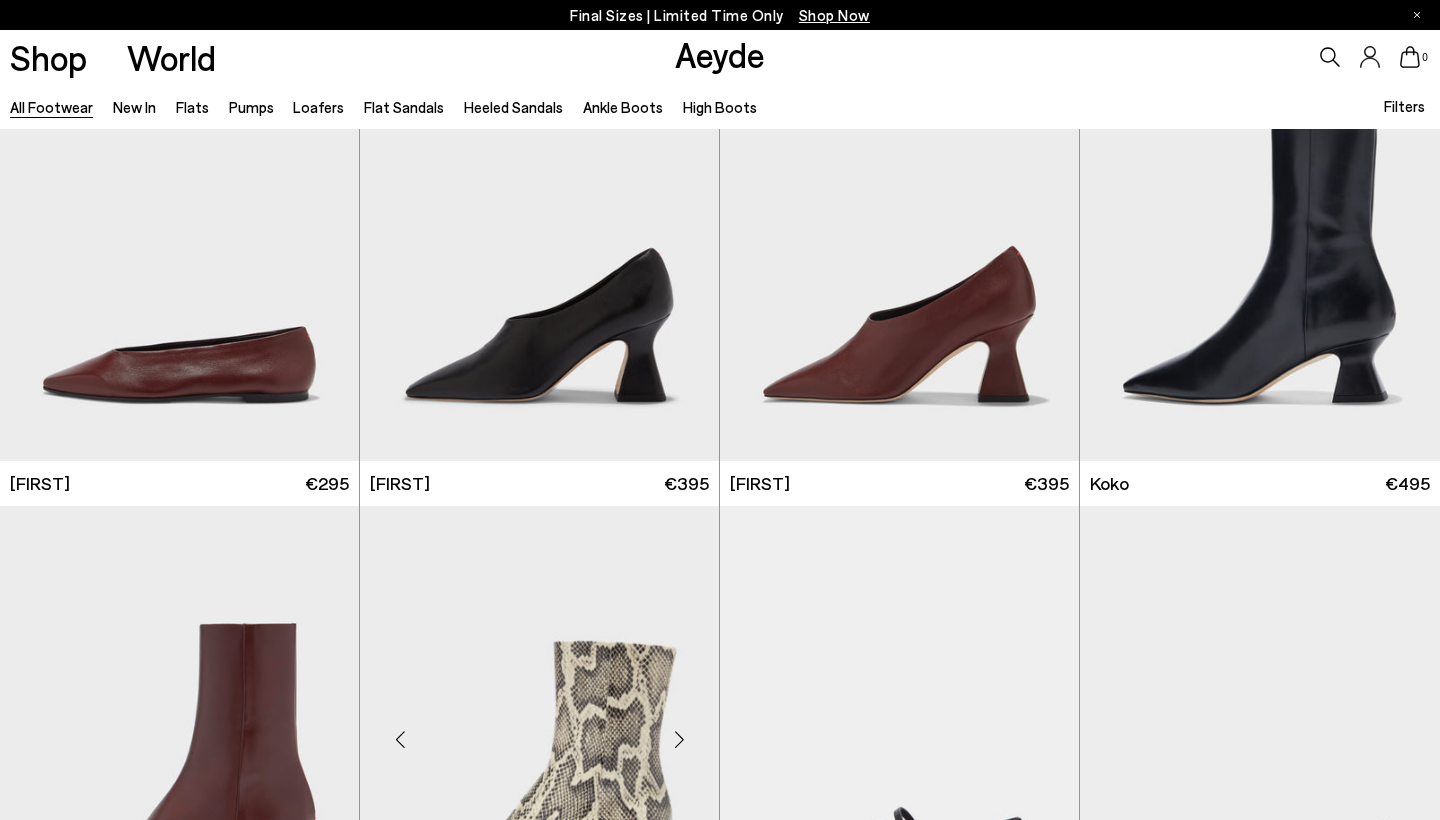 scroll, scrollTop: 13096, scrollLeft: 0, axis: vertical 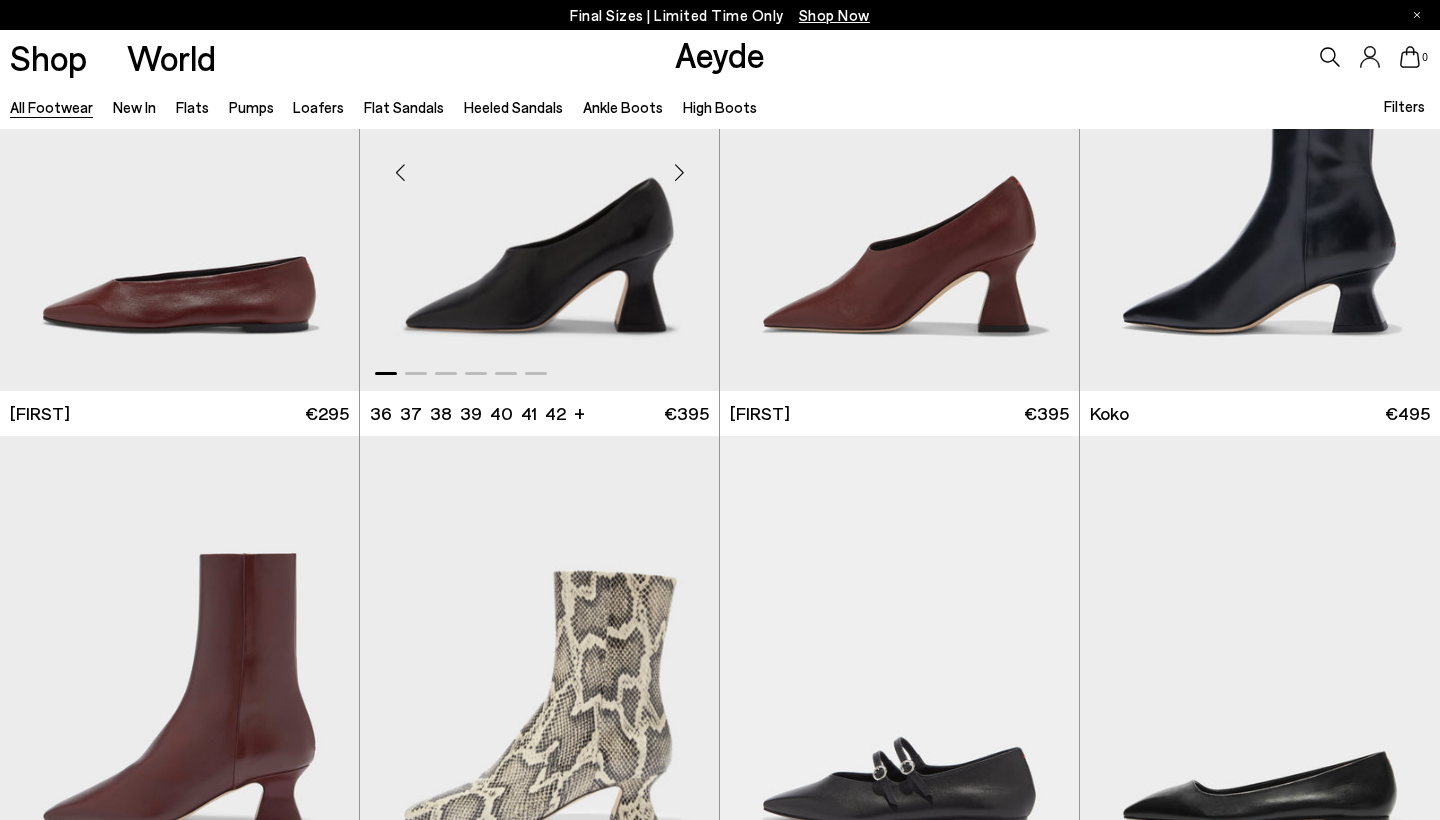 click at bounding box center [679, 173] 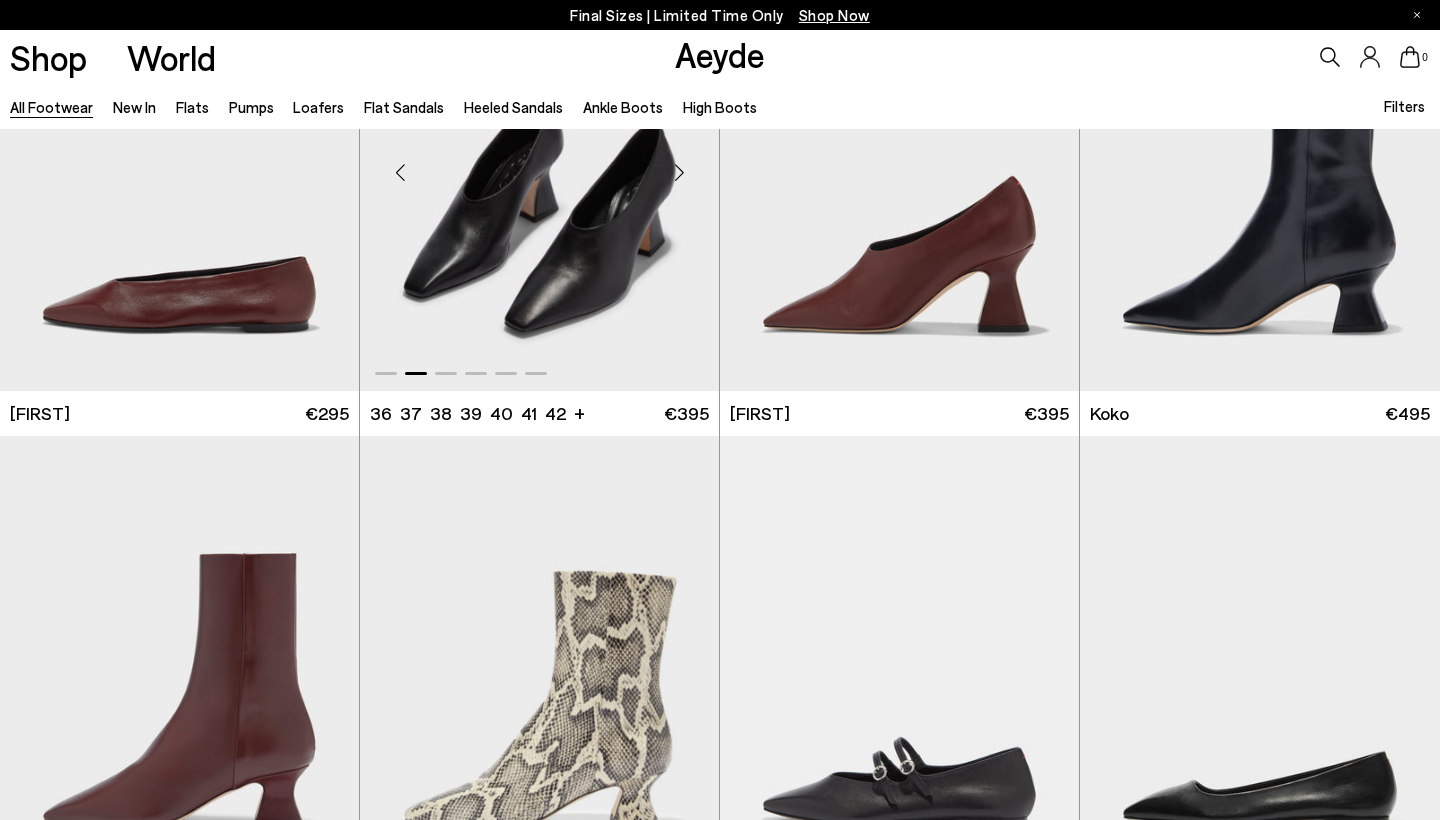 click at bounding box center (679, 173) 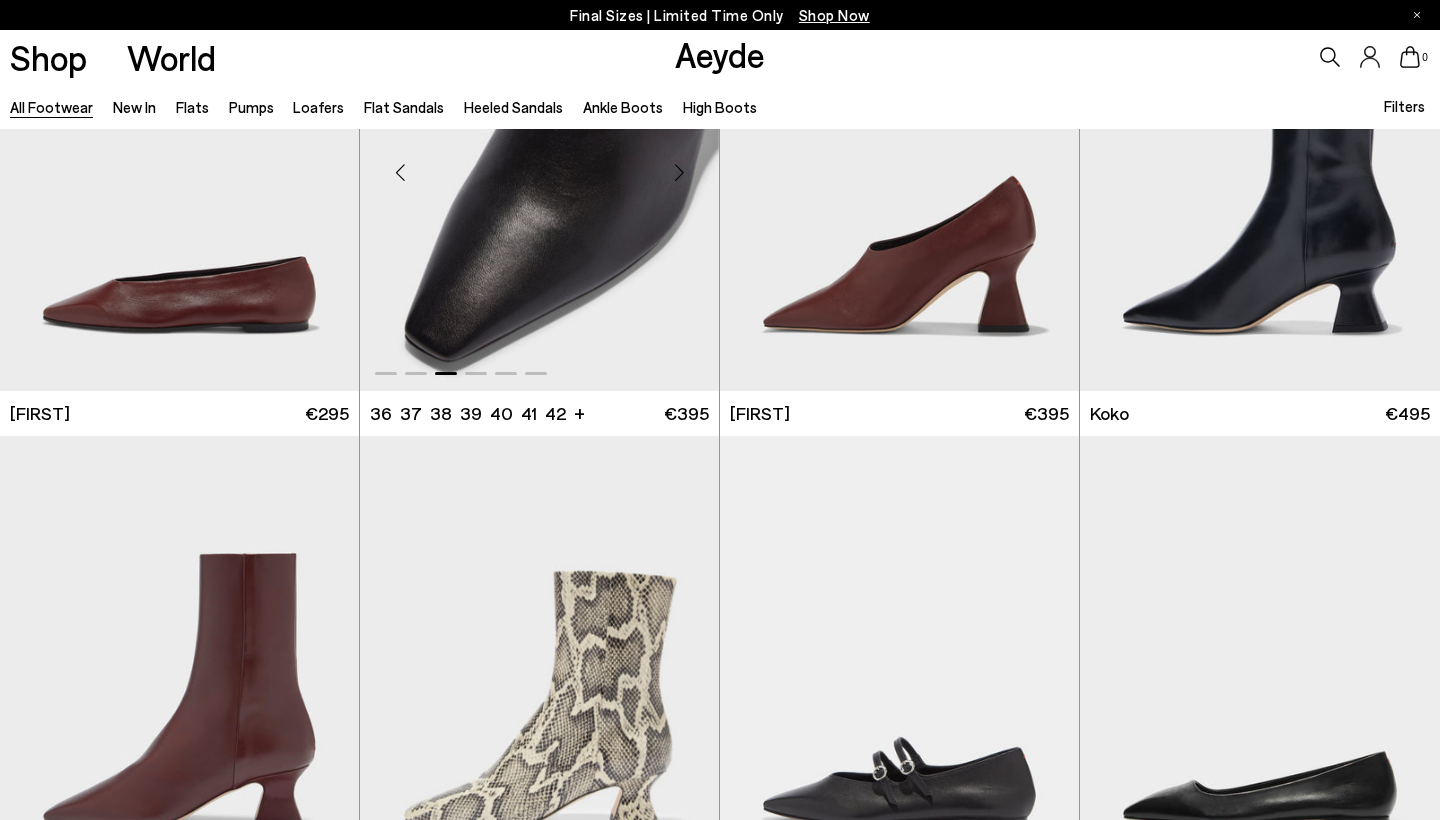 click at bounding box center [679, 173] 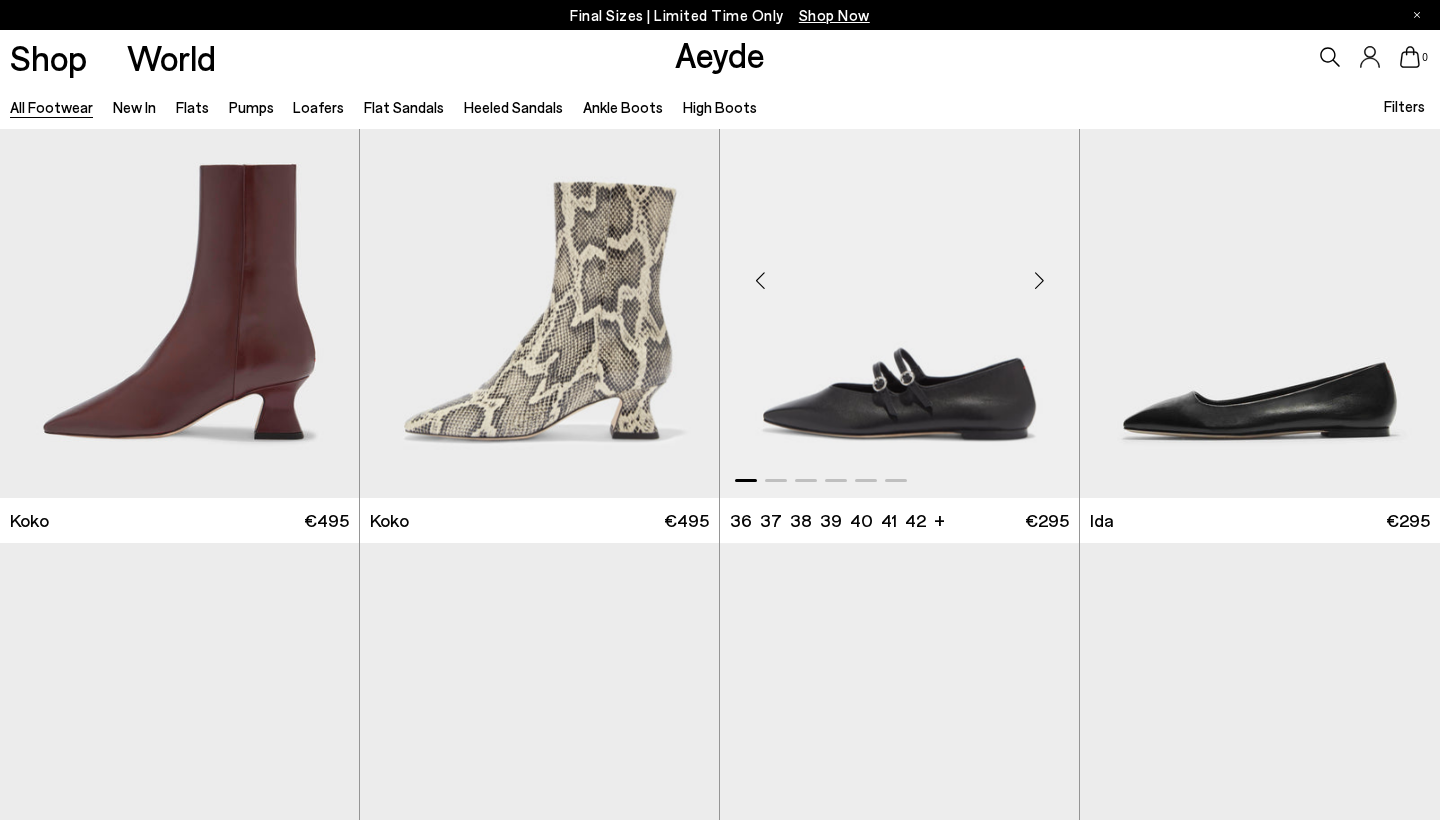 scroll, scrollTop: 13473, scrollLeft: 0, axis: vertical 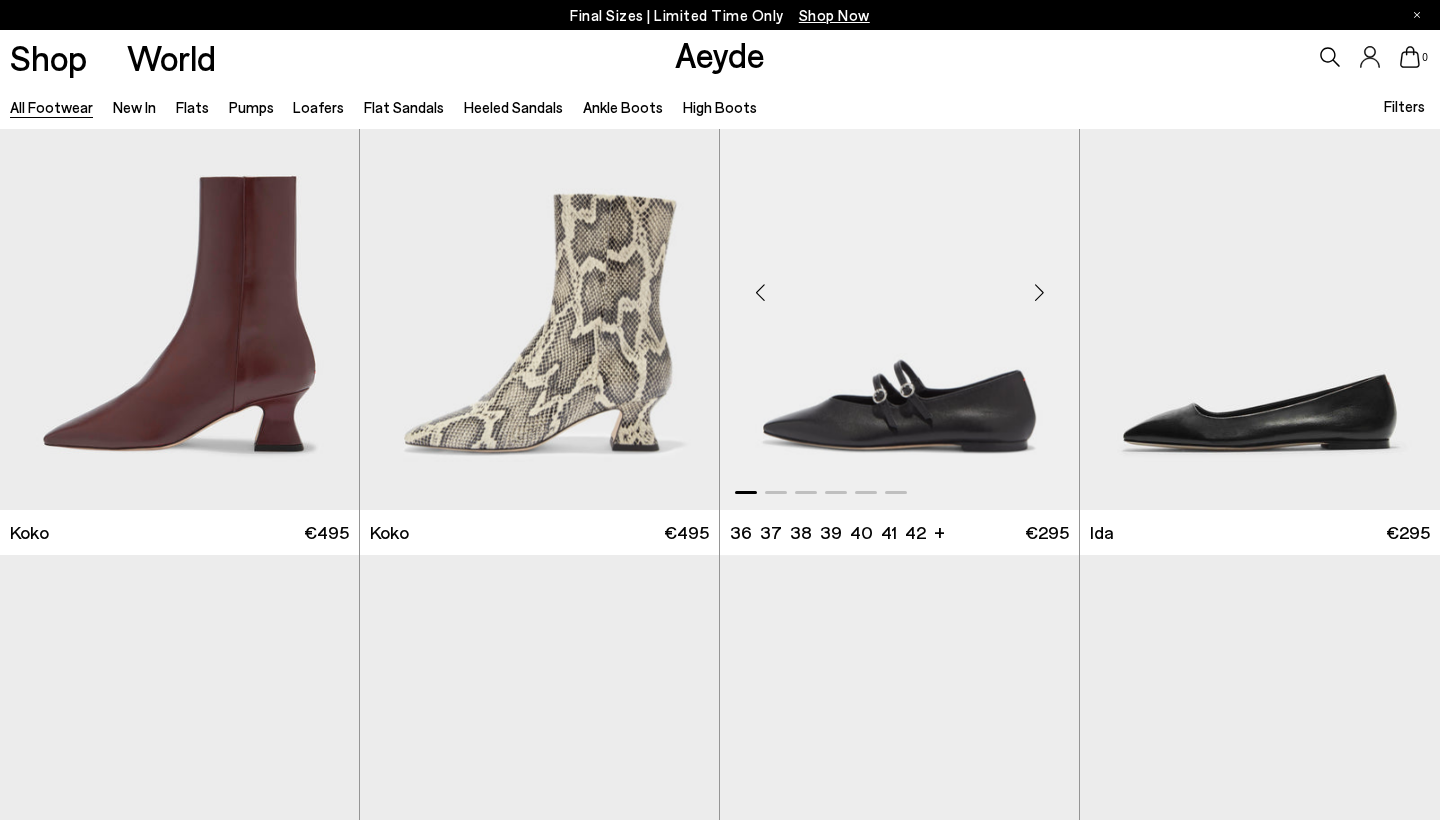 click at bounding box center (1039, 292) 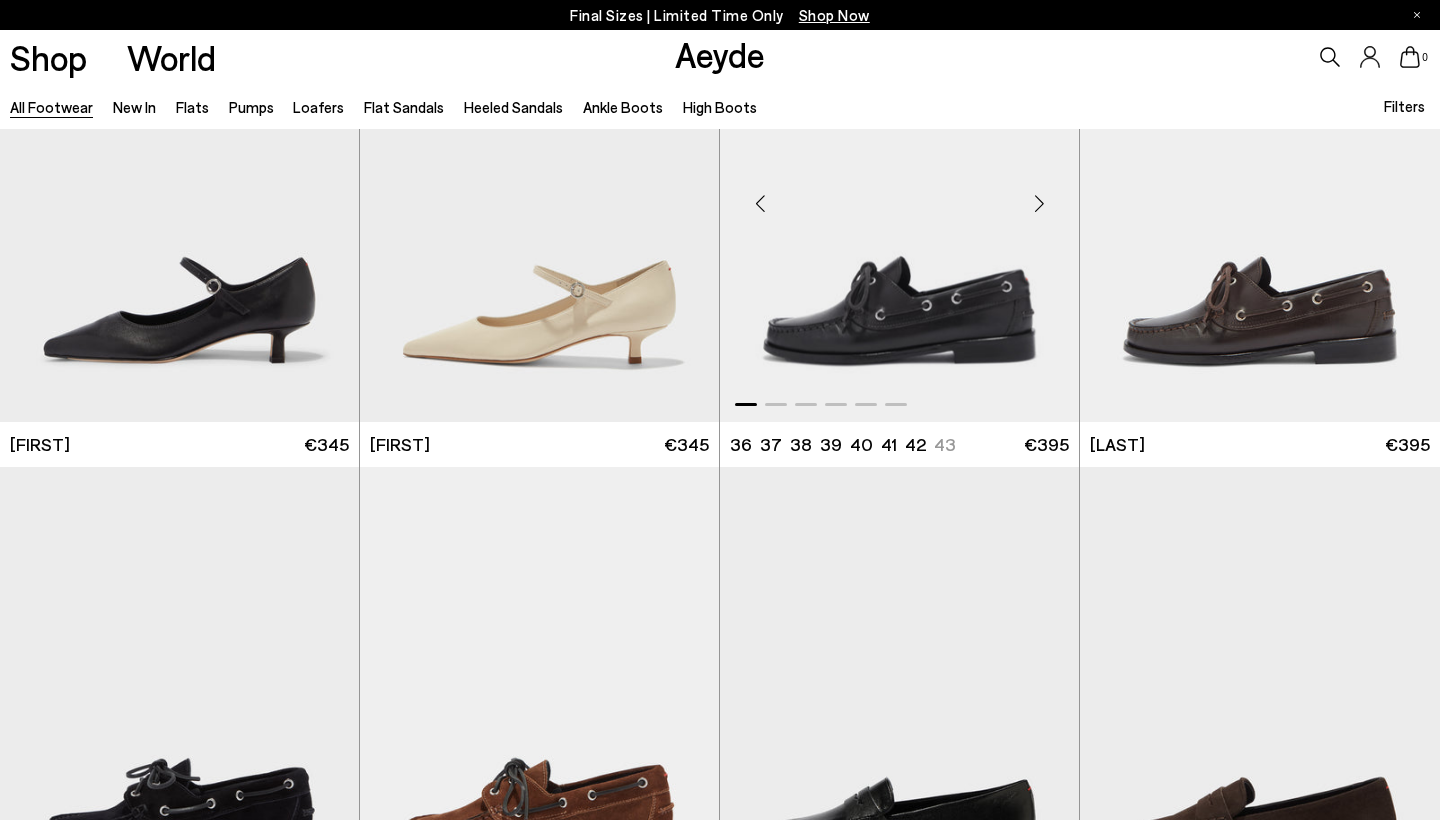 scroll, scrollTop: 17036, scrollLeft: 0, axis: vertical 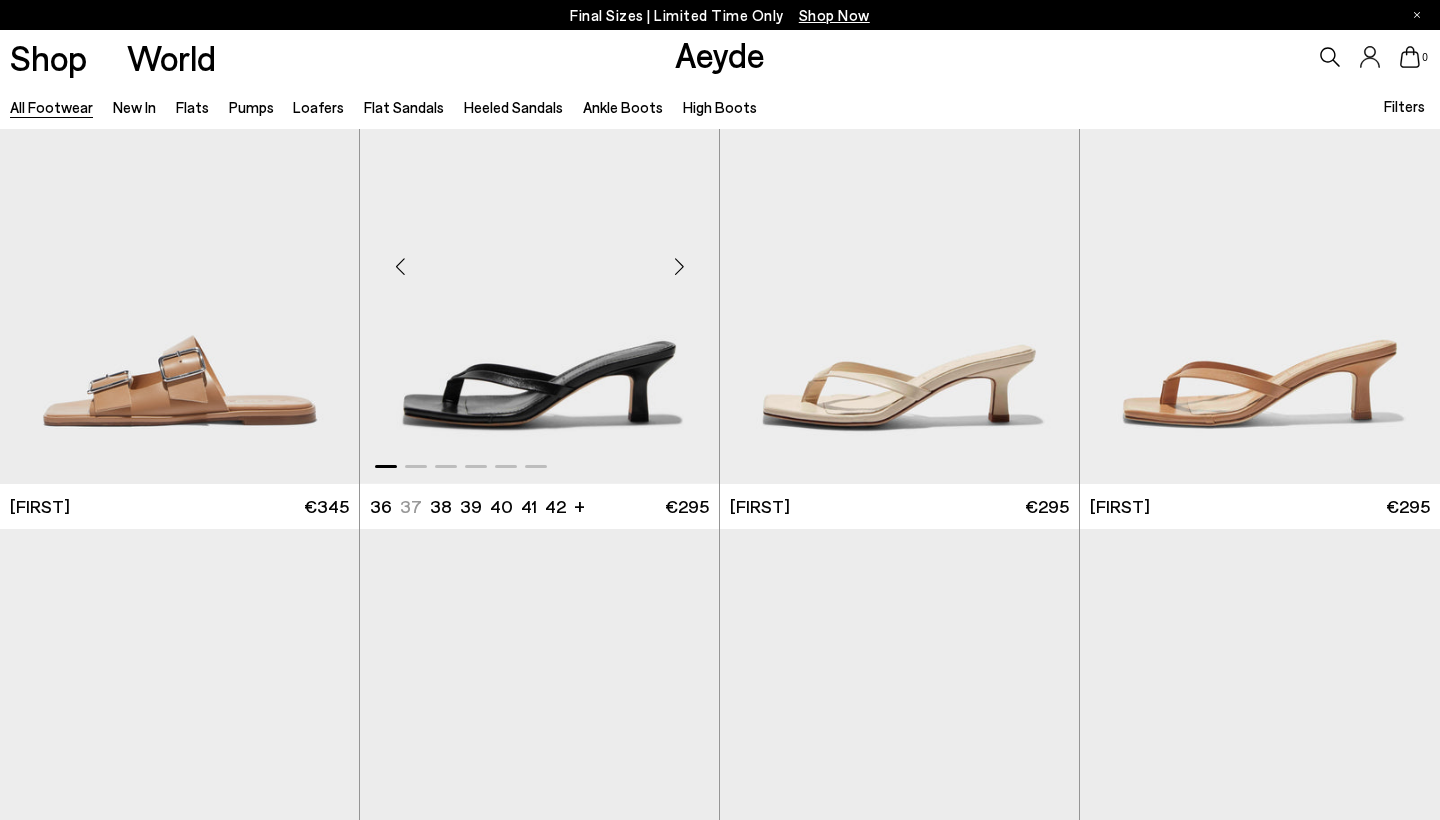 click at bounding box center (679, 267) 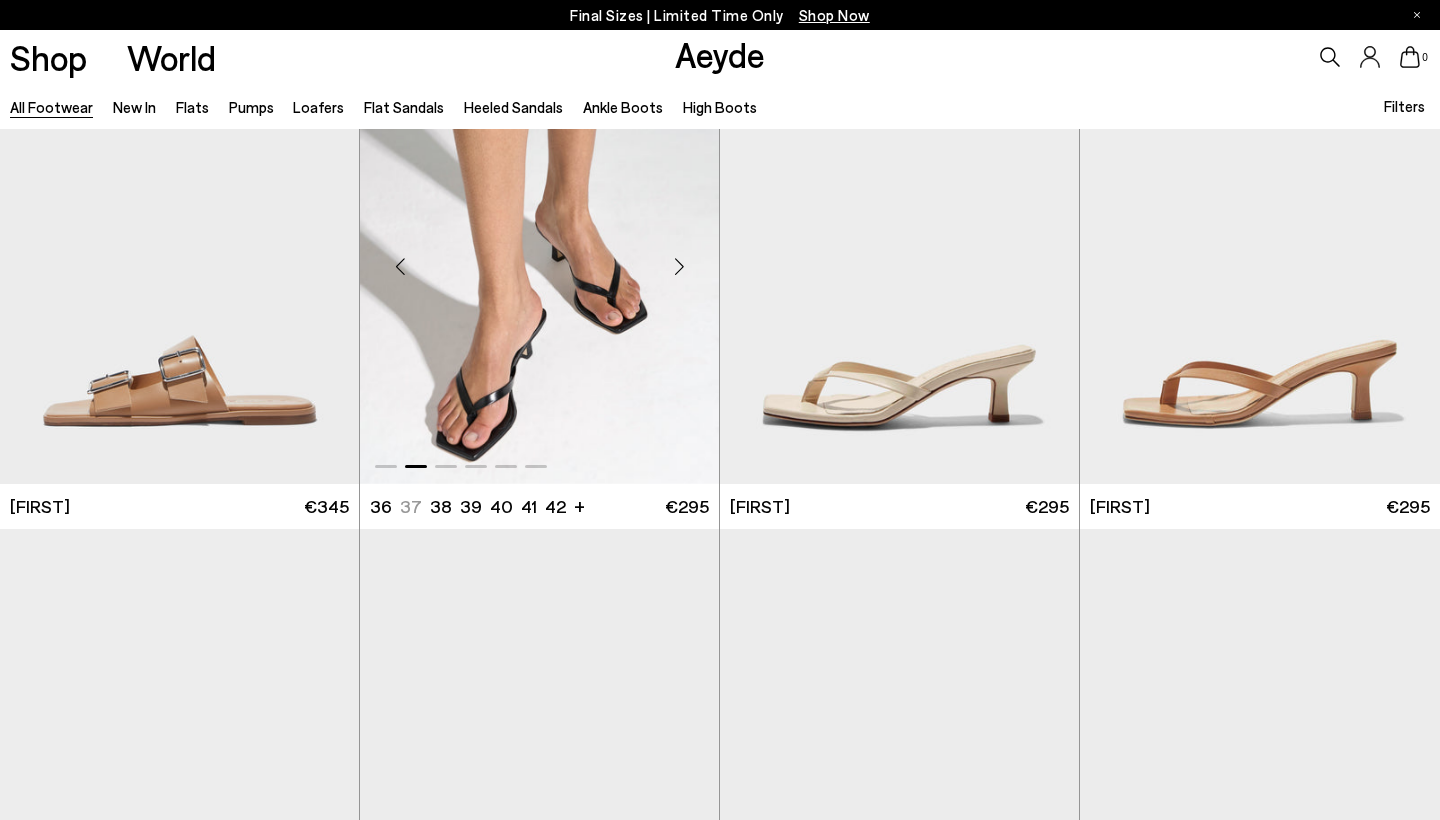 click at bounding box center [679, 267] 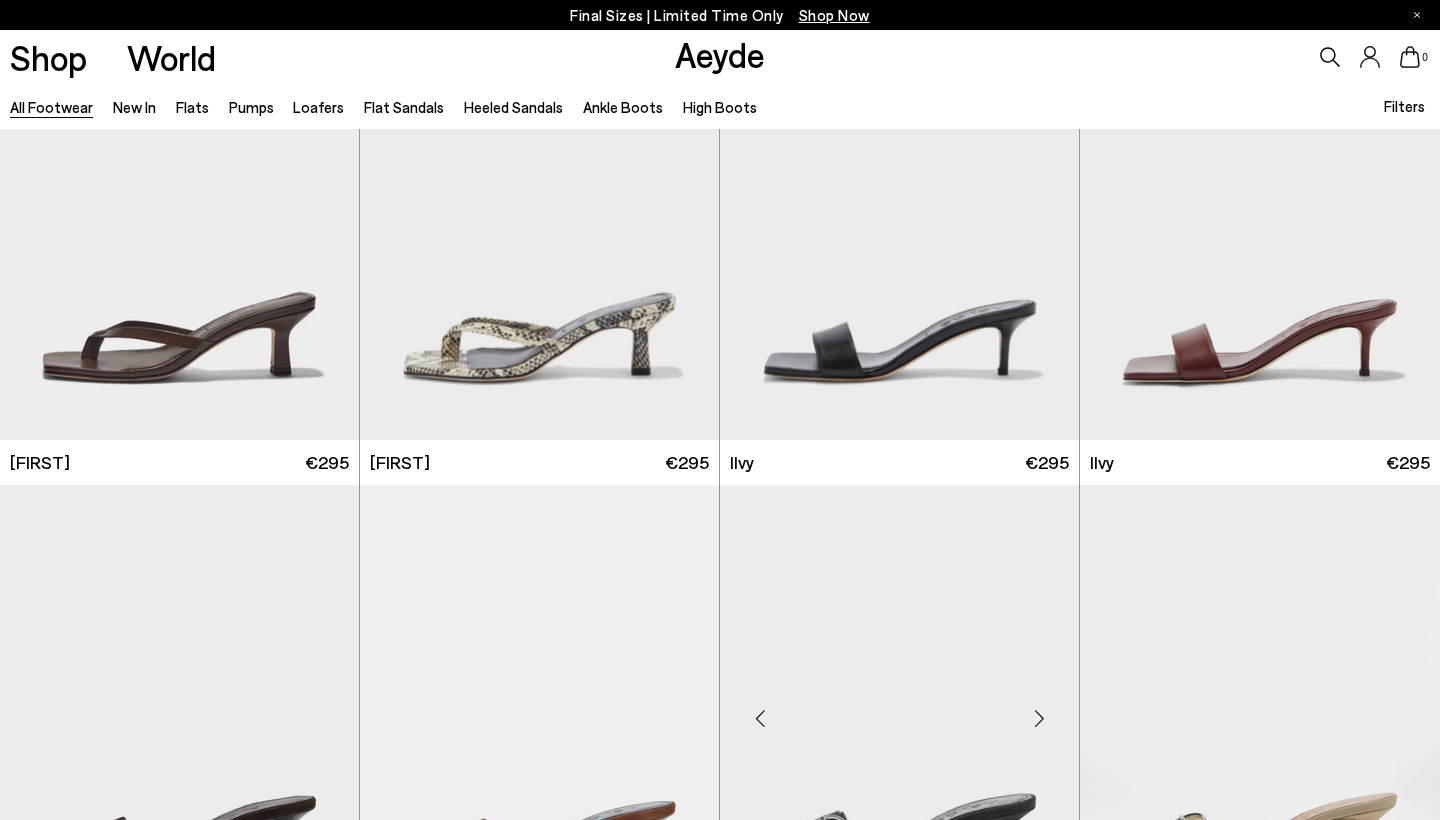 scroll, scrollTop: 19950, scrollLeft: 0, axis: vertical 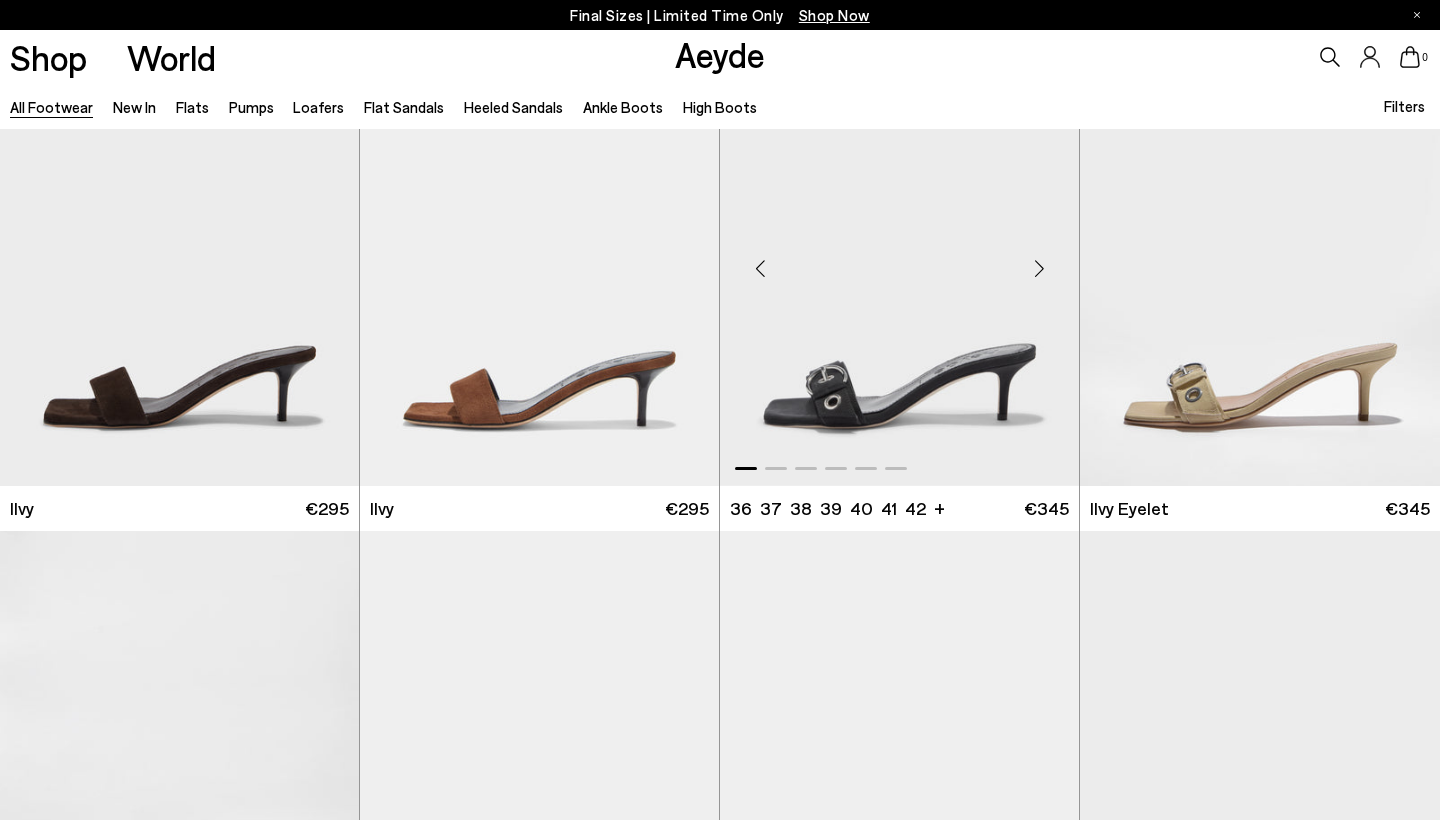 click at bounding box center (1039, 268) 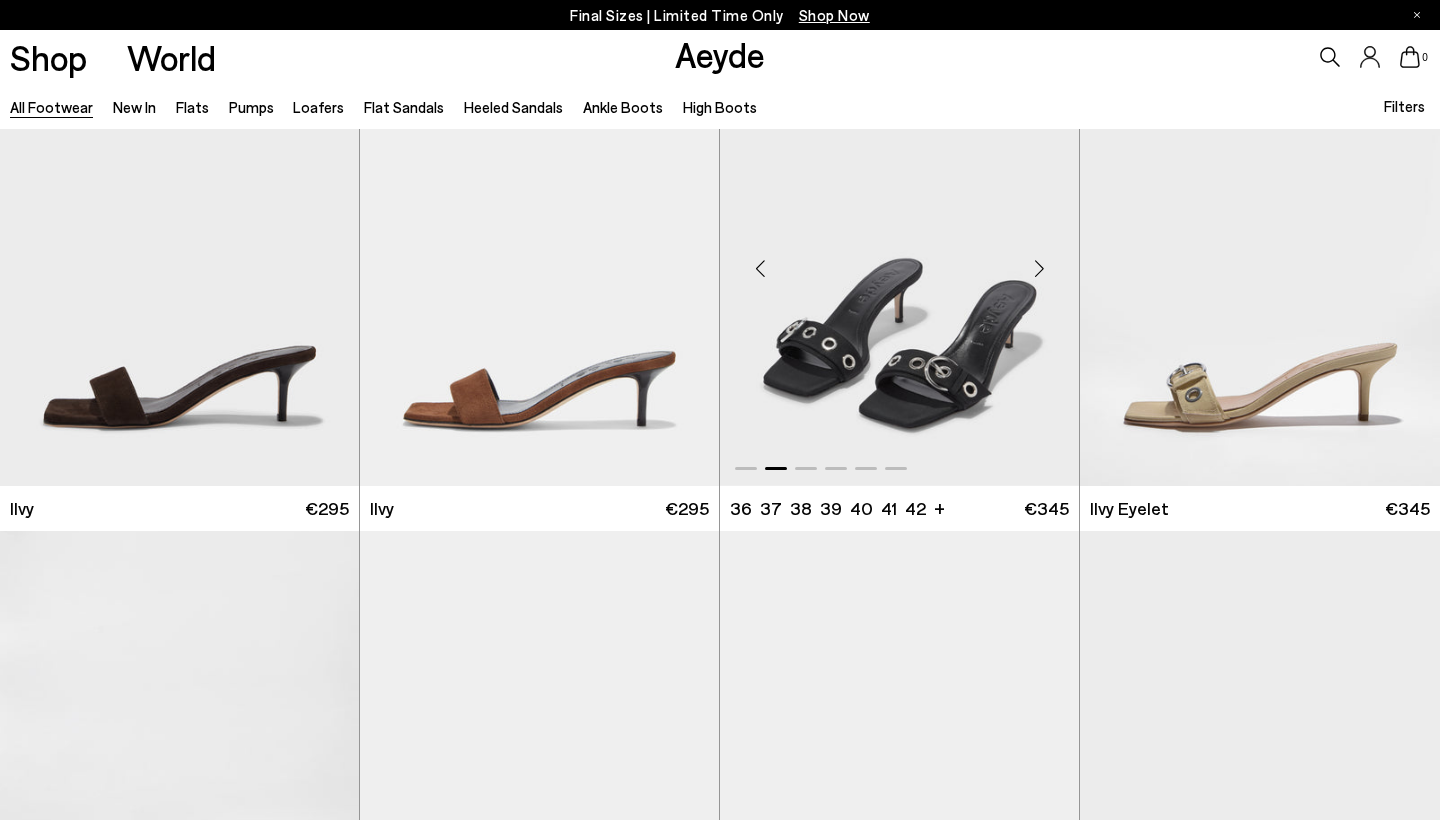 click at bounding box center [1039, 268] 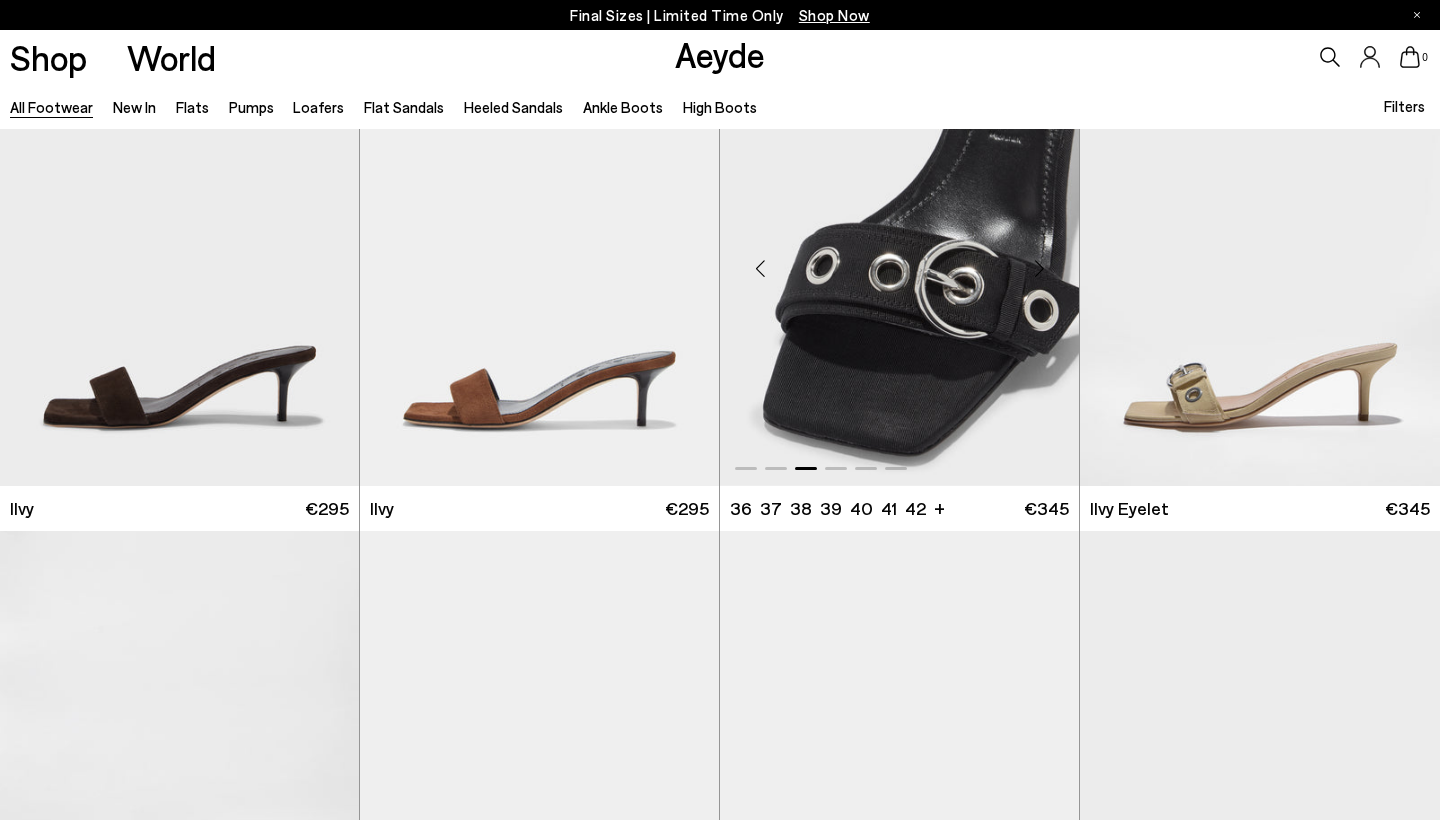 click at bounding box center (1039, 268) 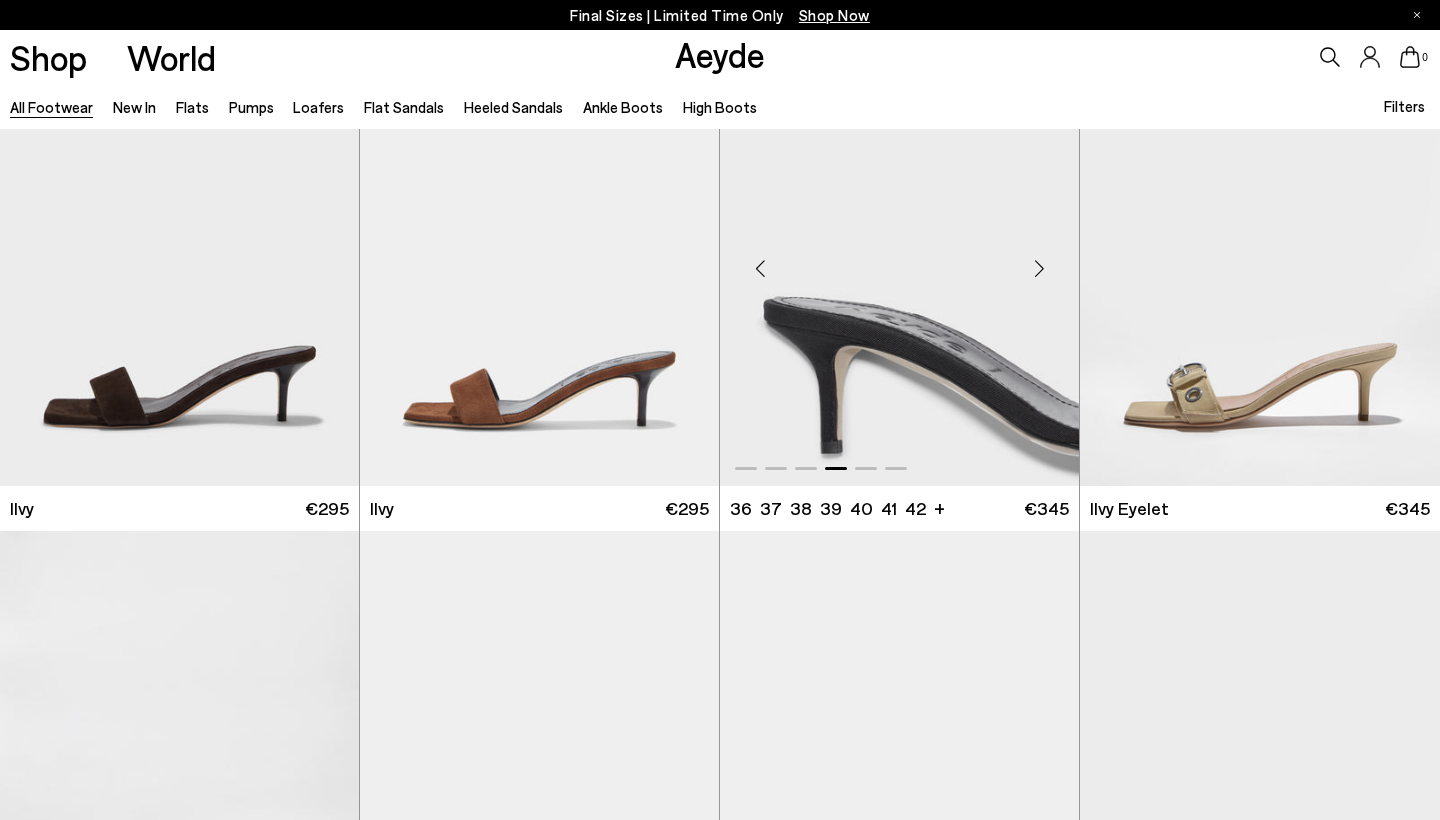 click at bounding box center (1039, 268) 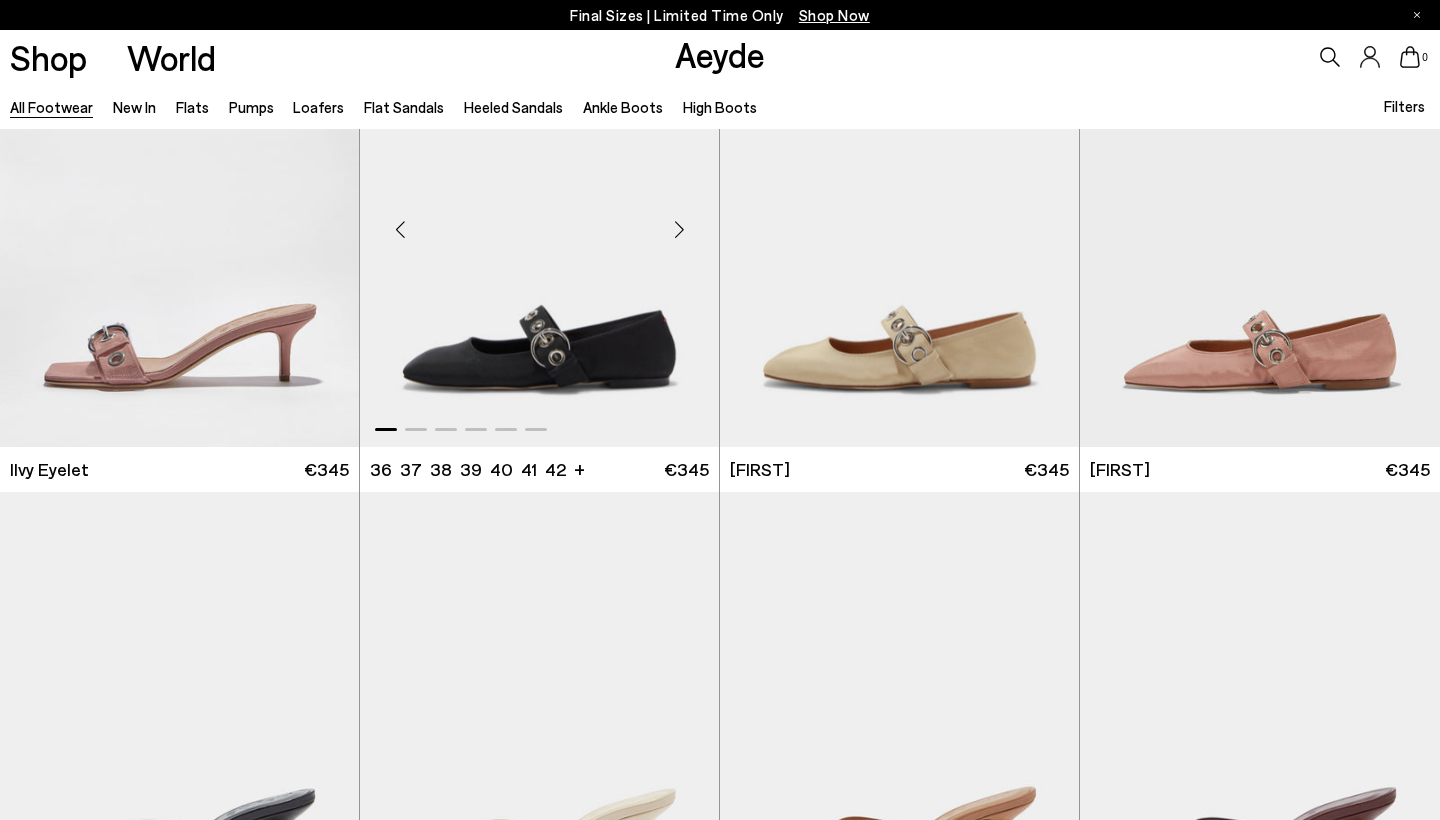 scroll, scrollTop: 20491, scrollLeft: 1, axis: both 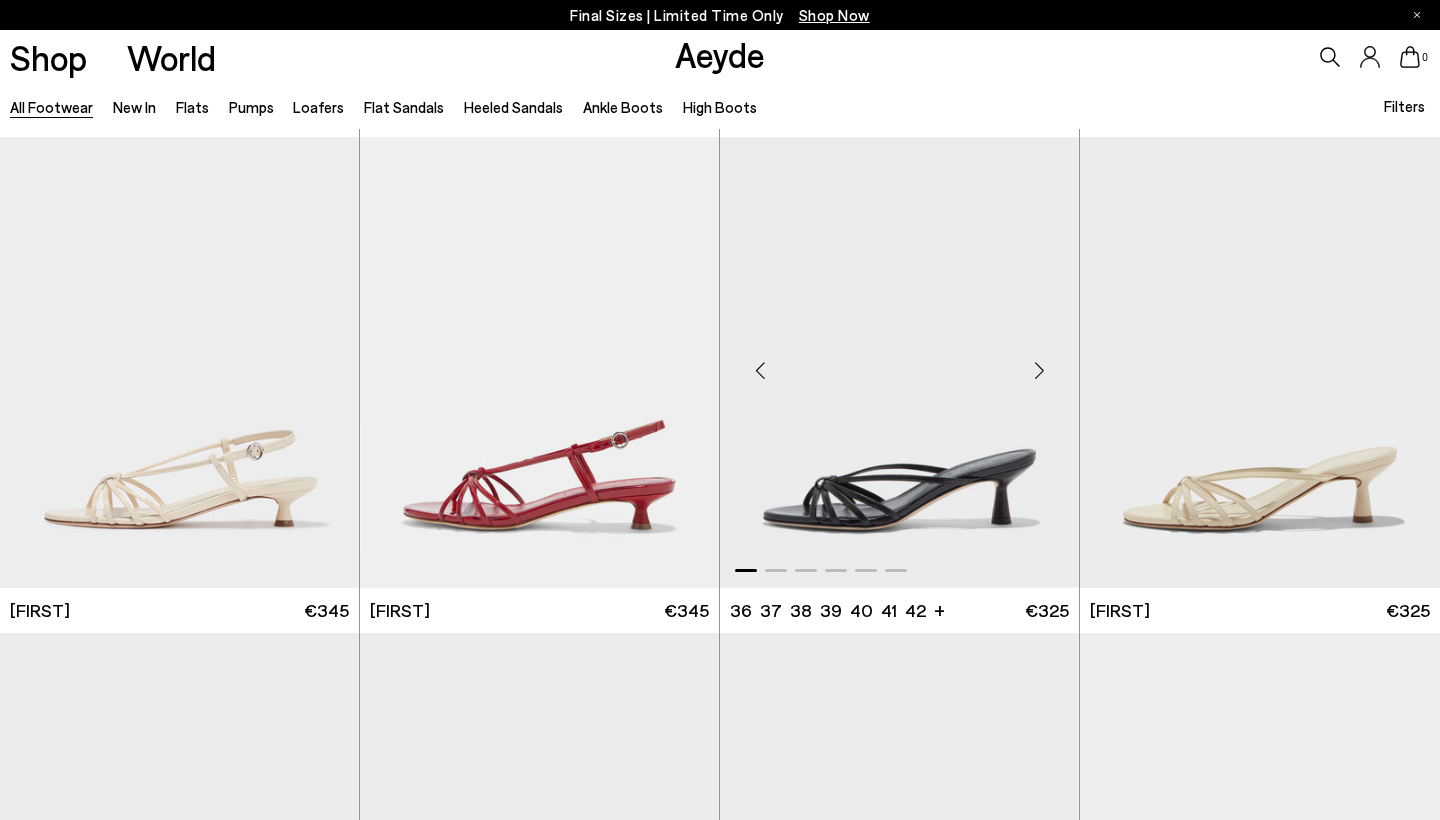 click at bounding box center (1039, 371) 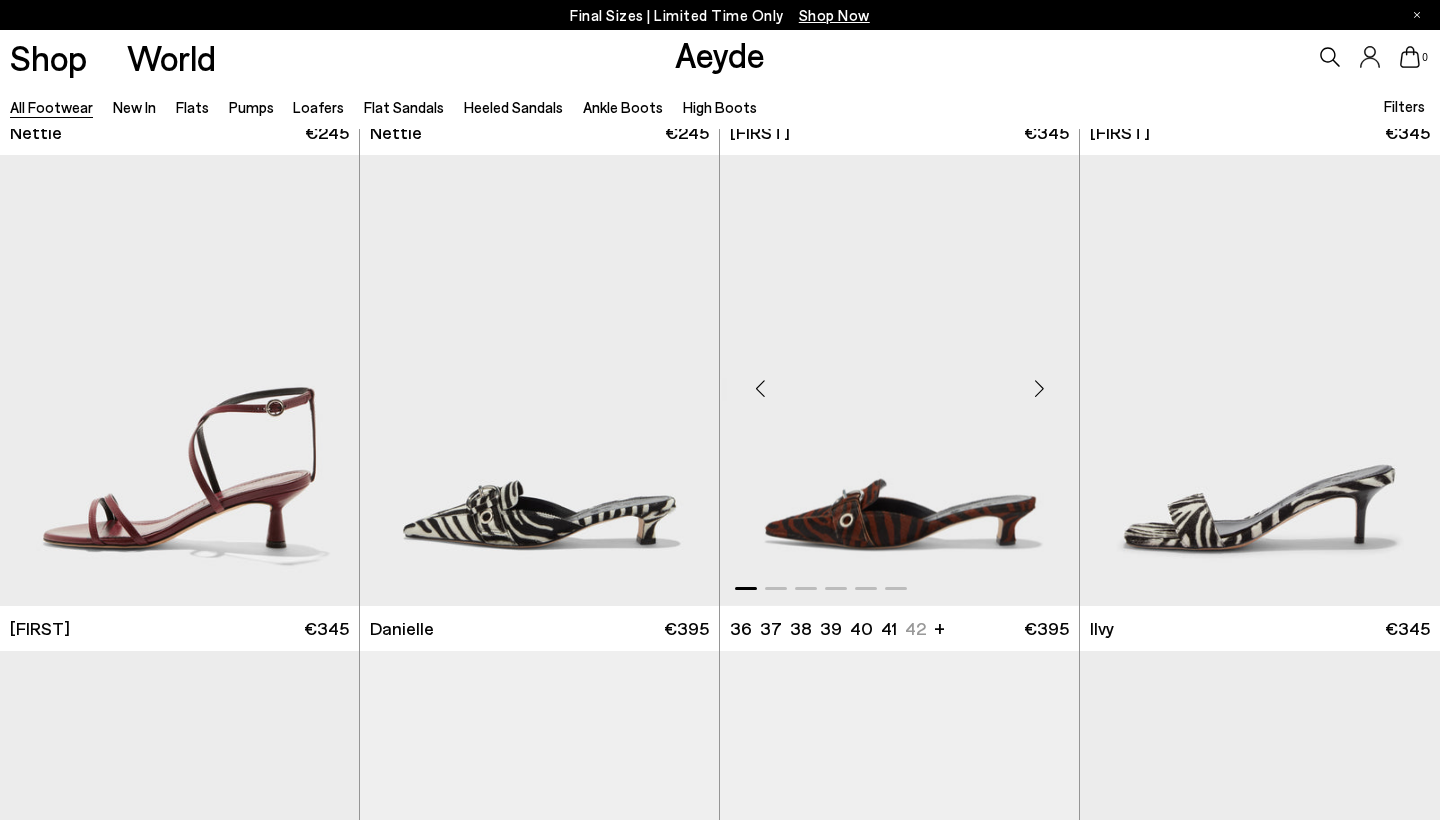 scroll, scrollTop: 26857, scrollLeft: 0, axis: vertical 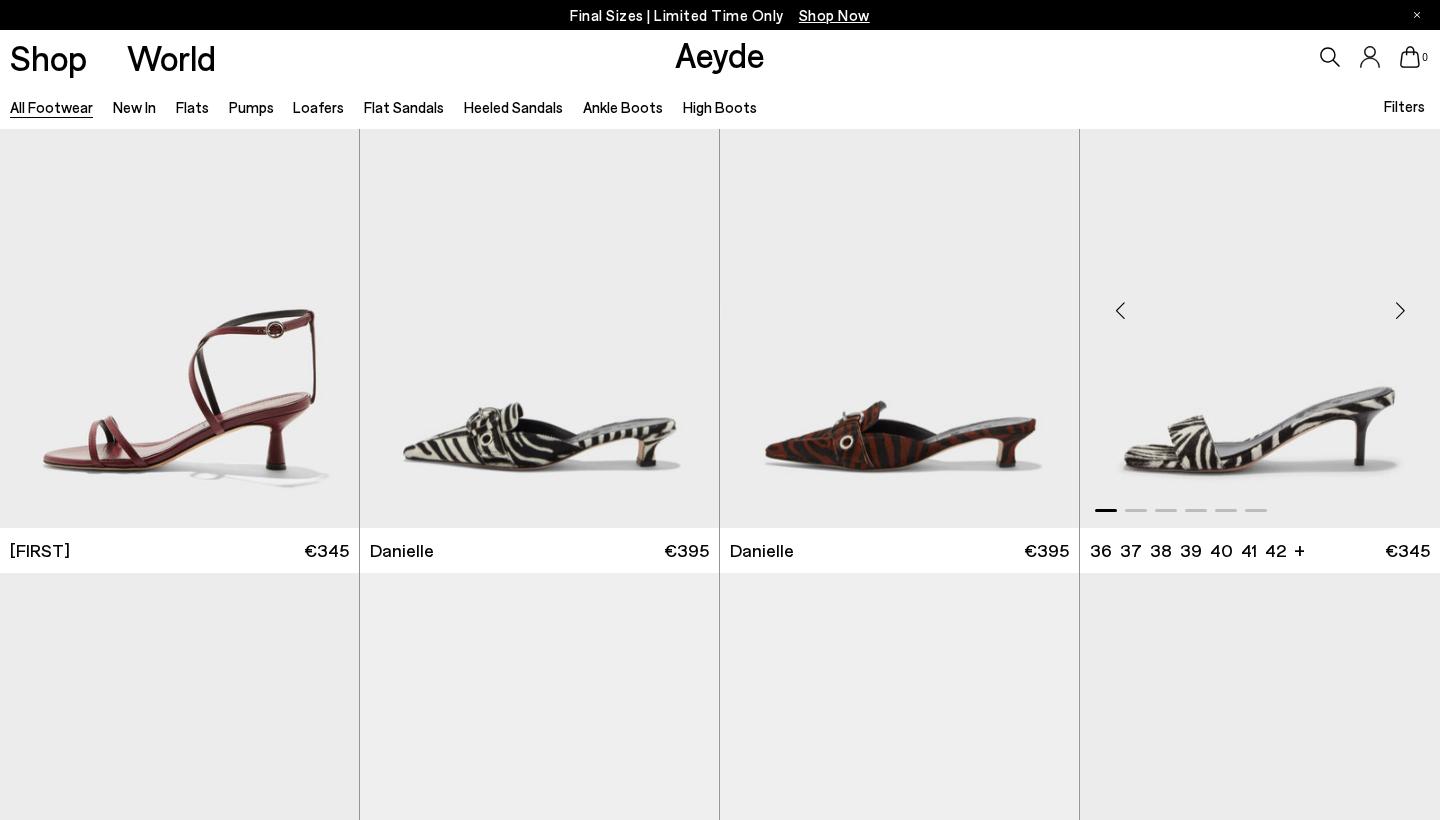 click at bounding box center (1400, 311) 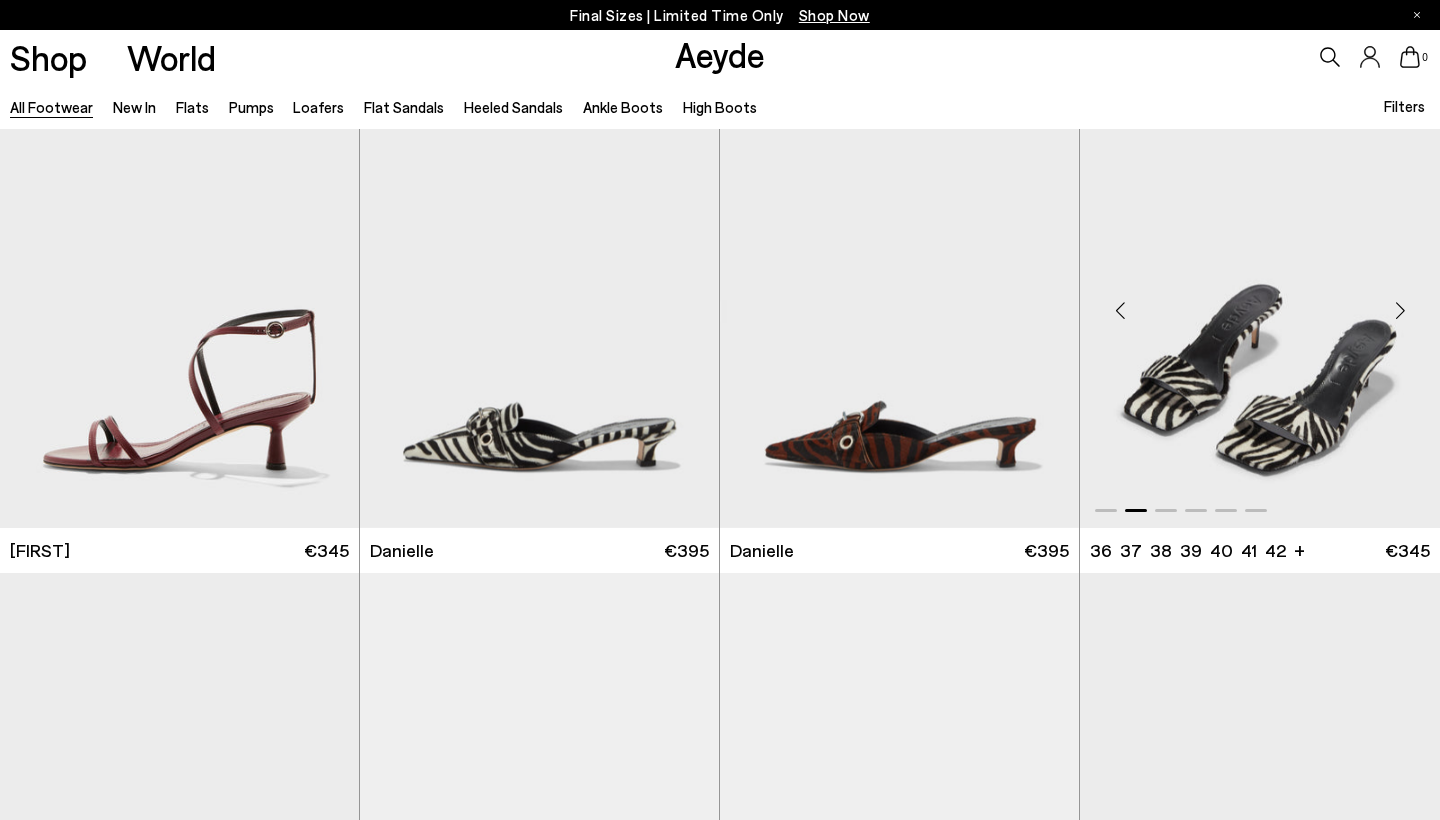 click at bounding box center [1400, 311] 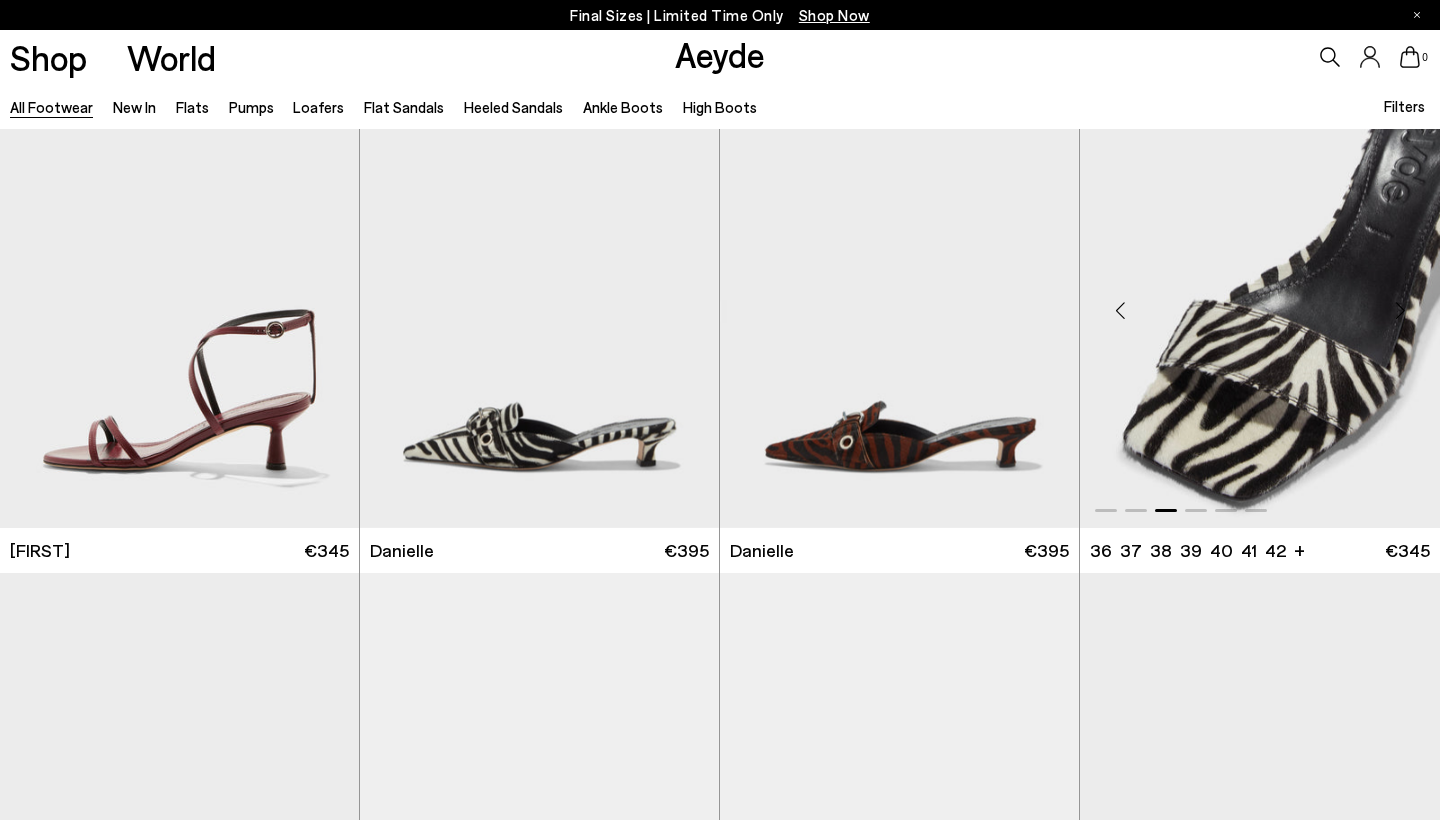 click at bounding box center [1400, 311] 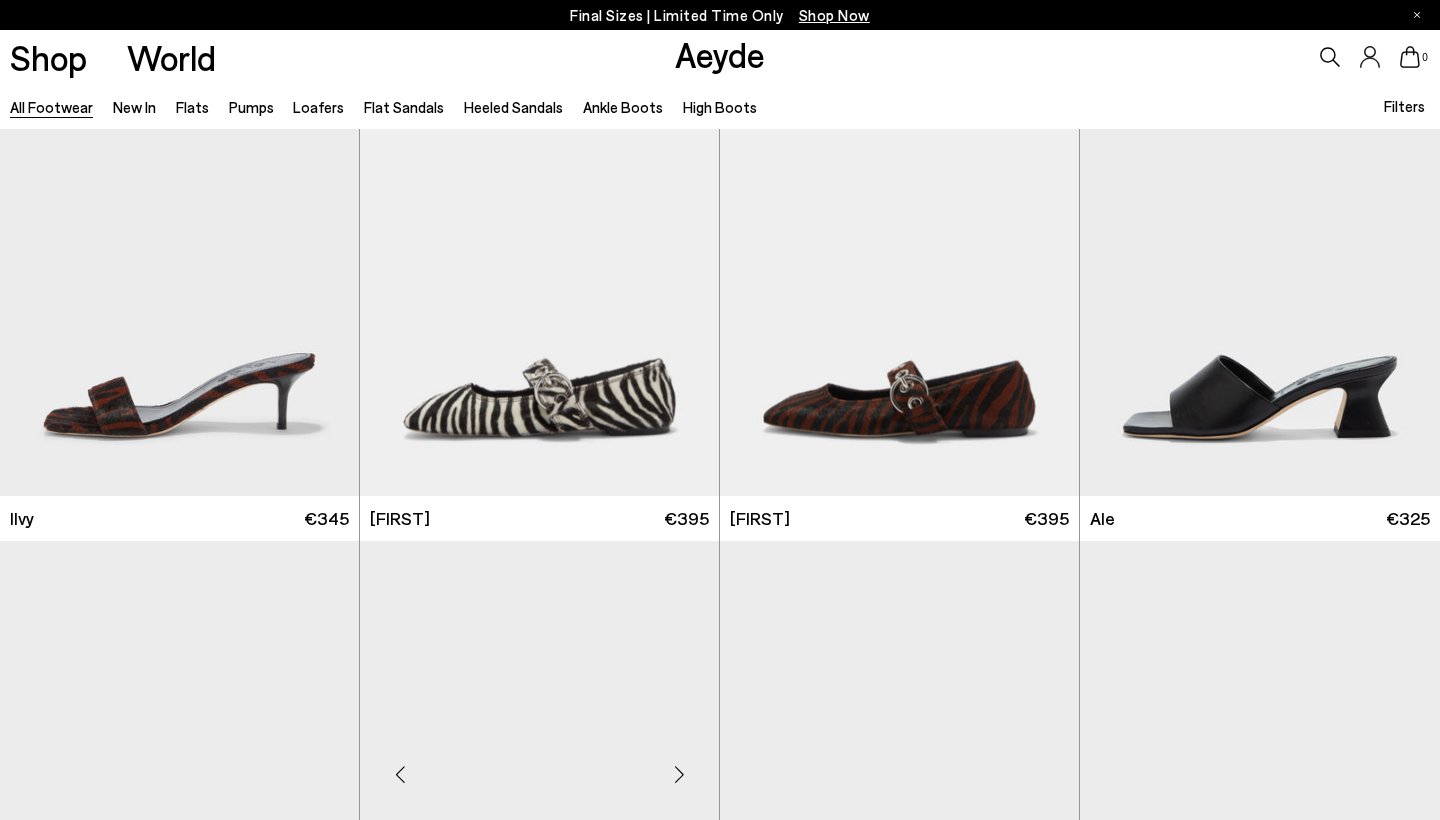 scroll, scrollTop: 27359, scrollLeft: 0, axis: vertical 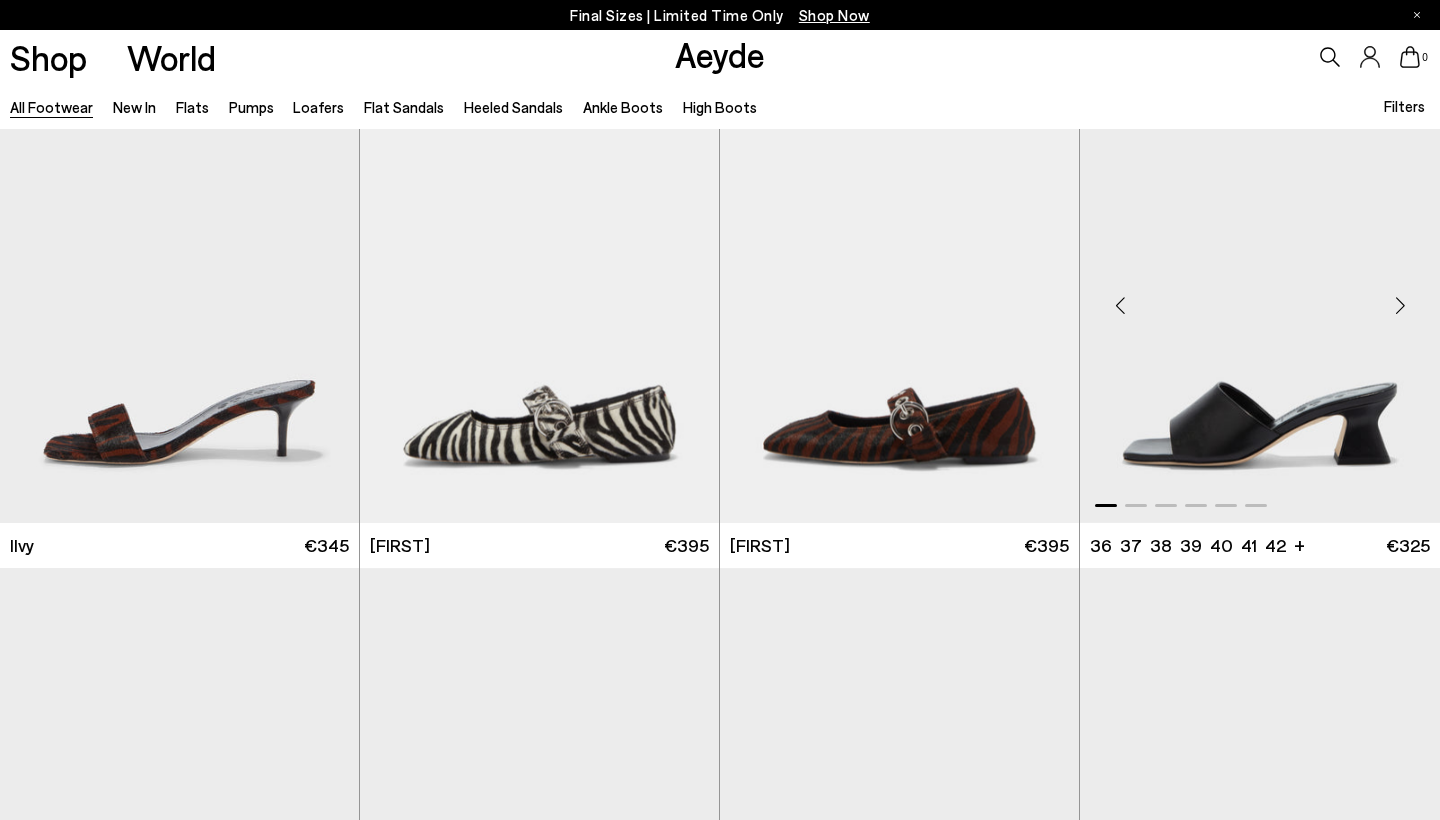 click at bounding box center [1400, 305] 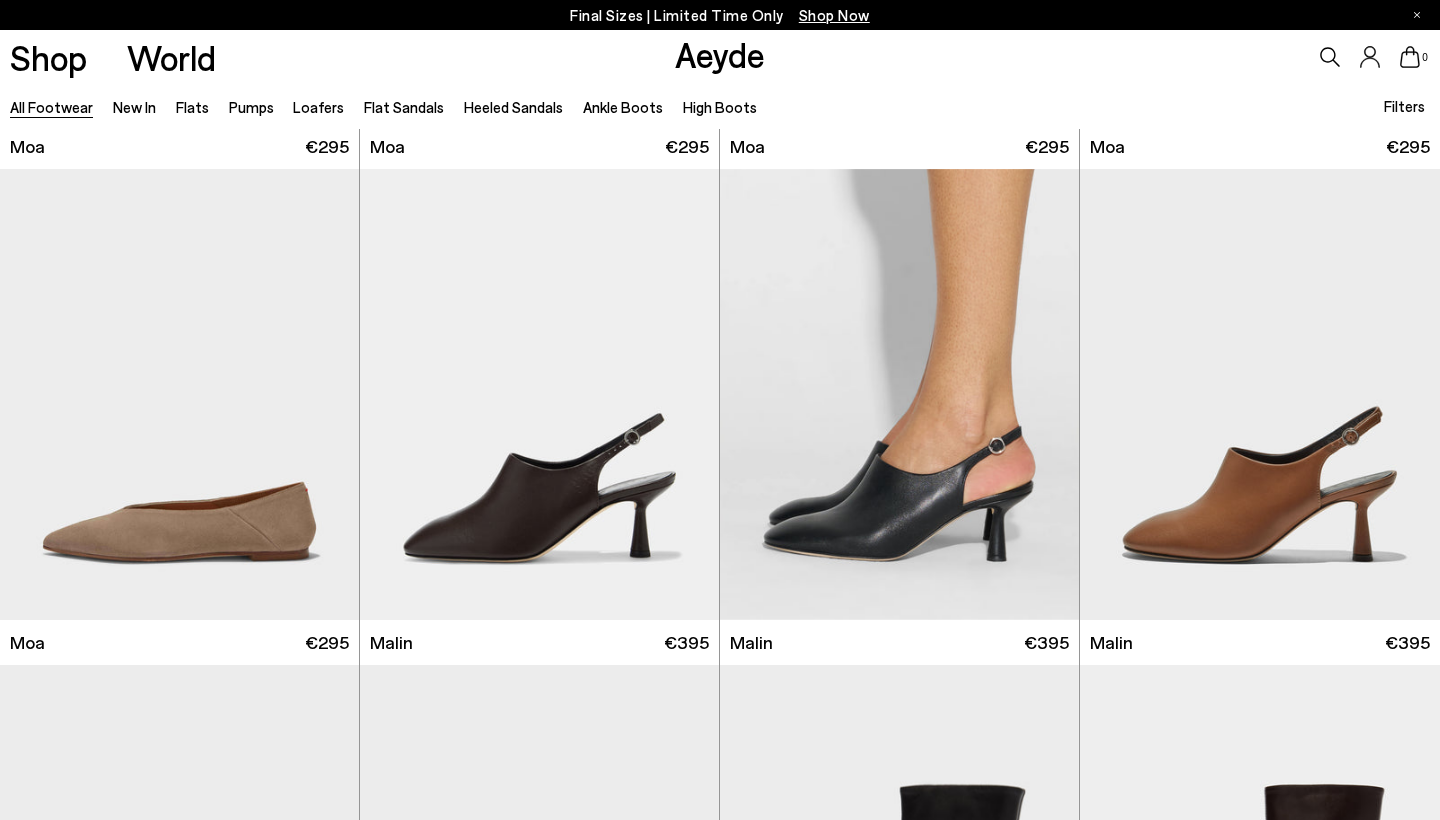 scroll, scrollTop: 5846, scrollLeft: 0, axis: vertical 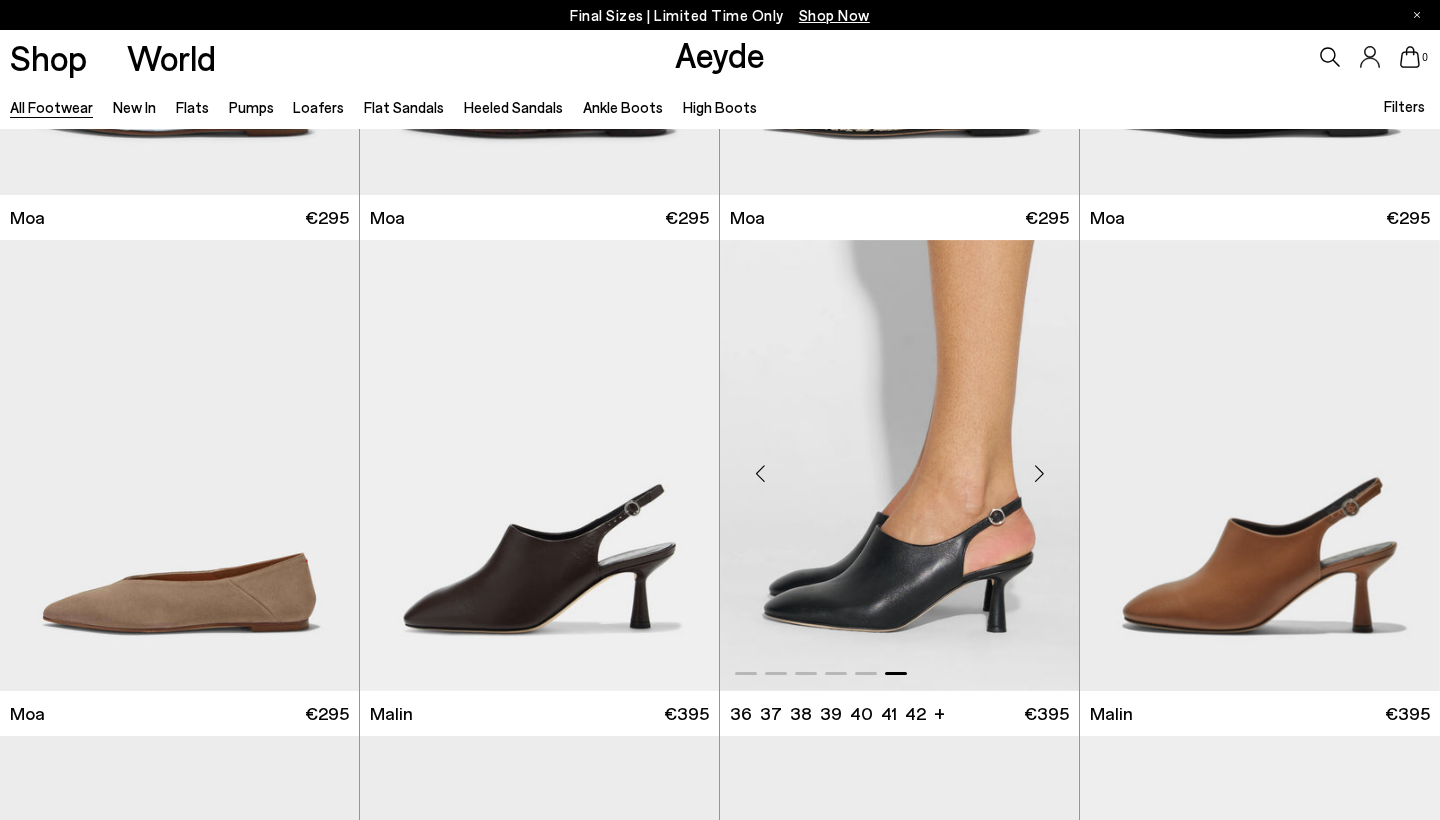 click at bounding box center [1039, 473] 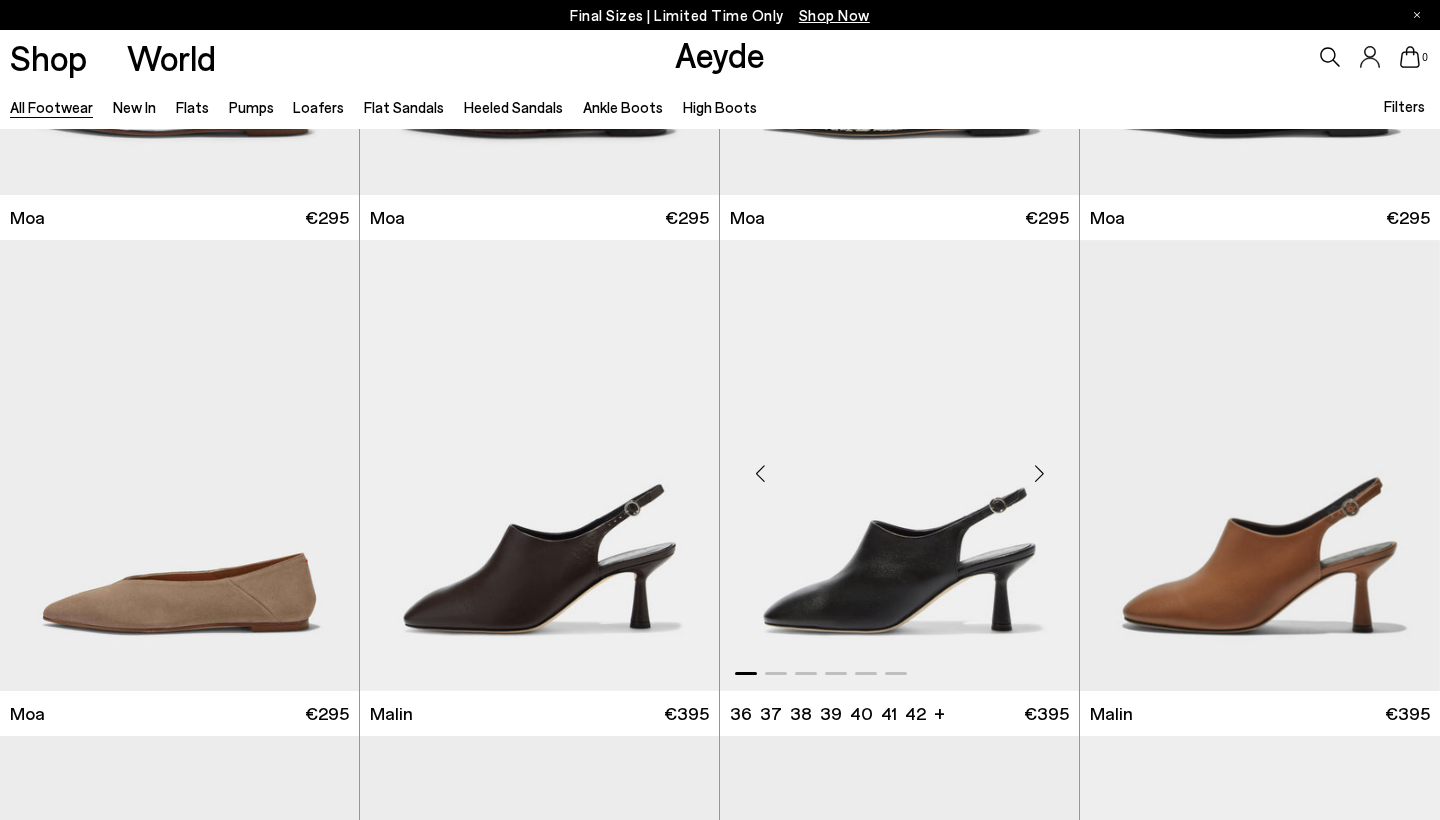 click at bounding box center (1039, 473) 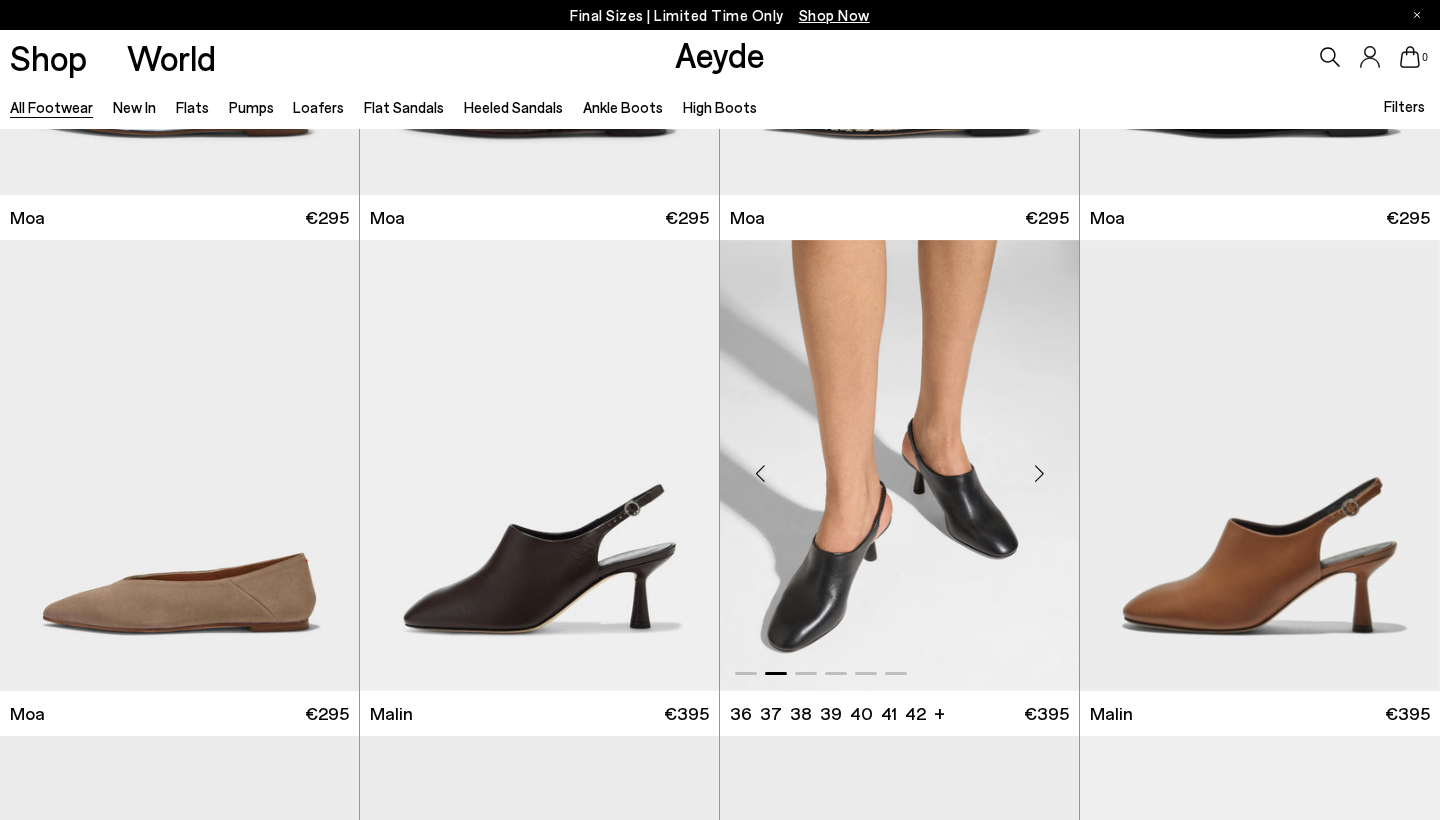 click at bounding box center (1039, 473) 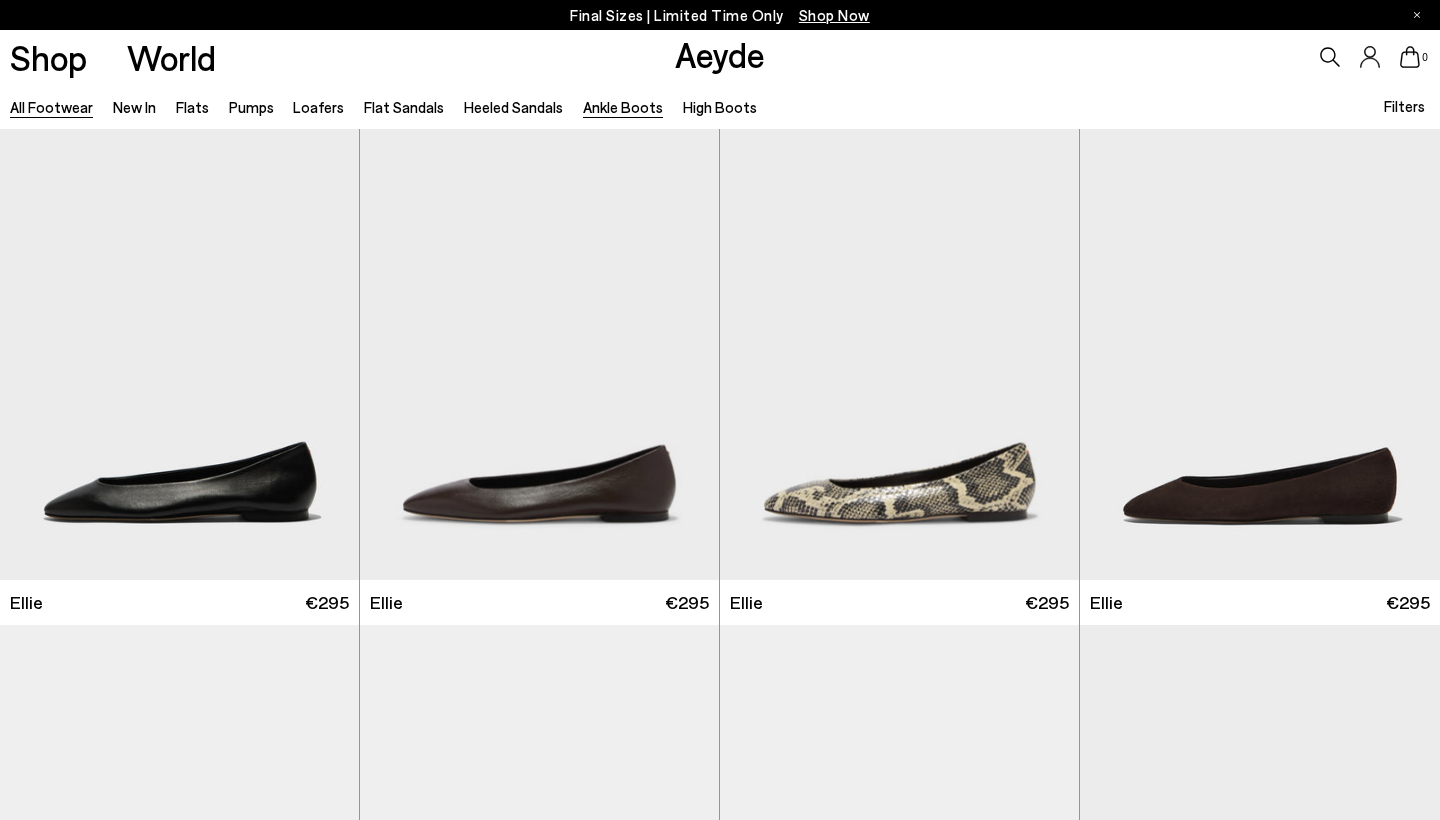 scroll, scrollTop: 0, scrollLeft: 0, axis: both 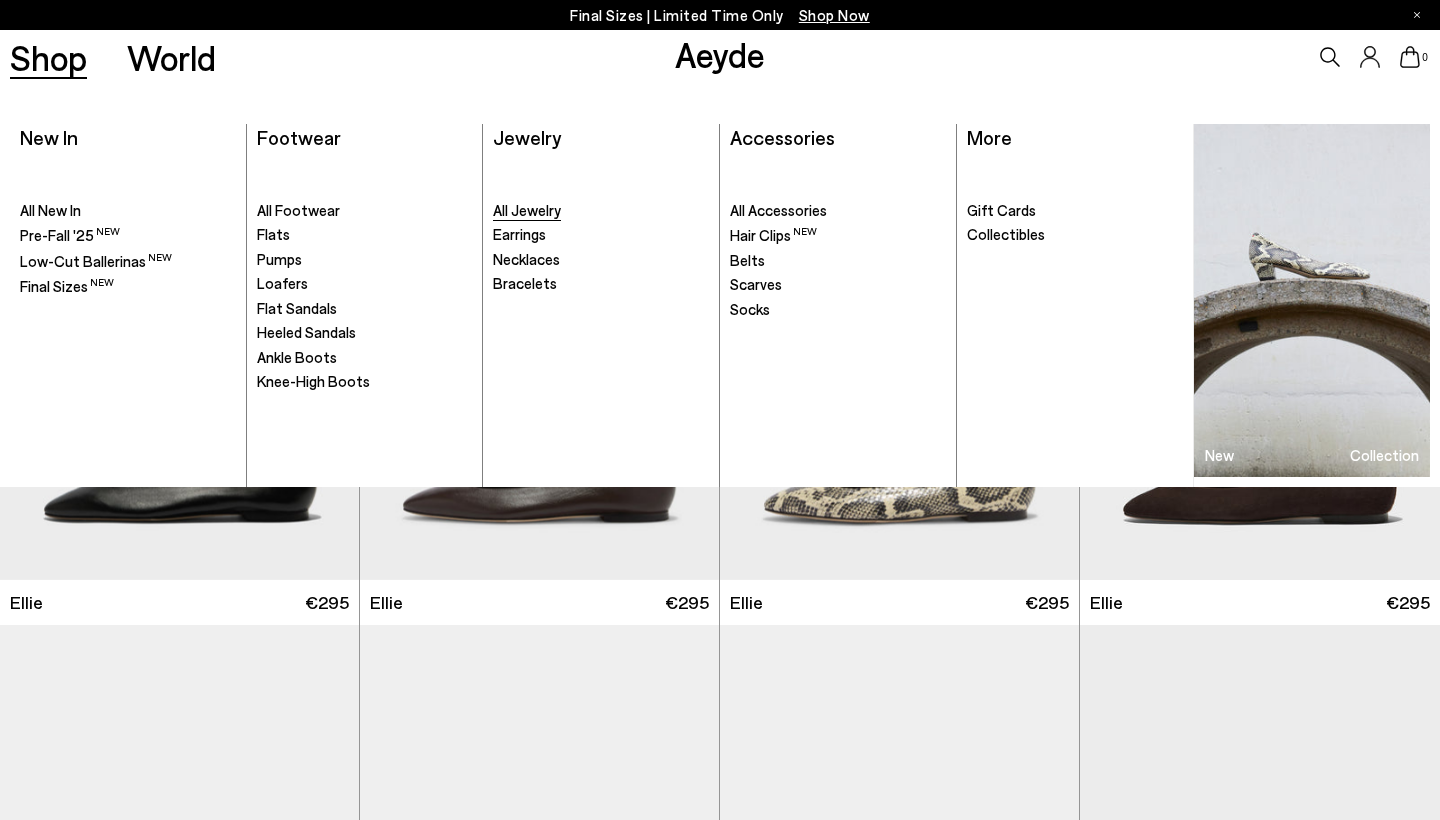 click on "All Jewelry" at bounding box center (527, 210) 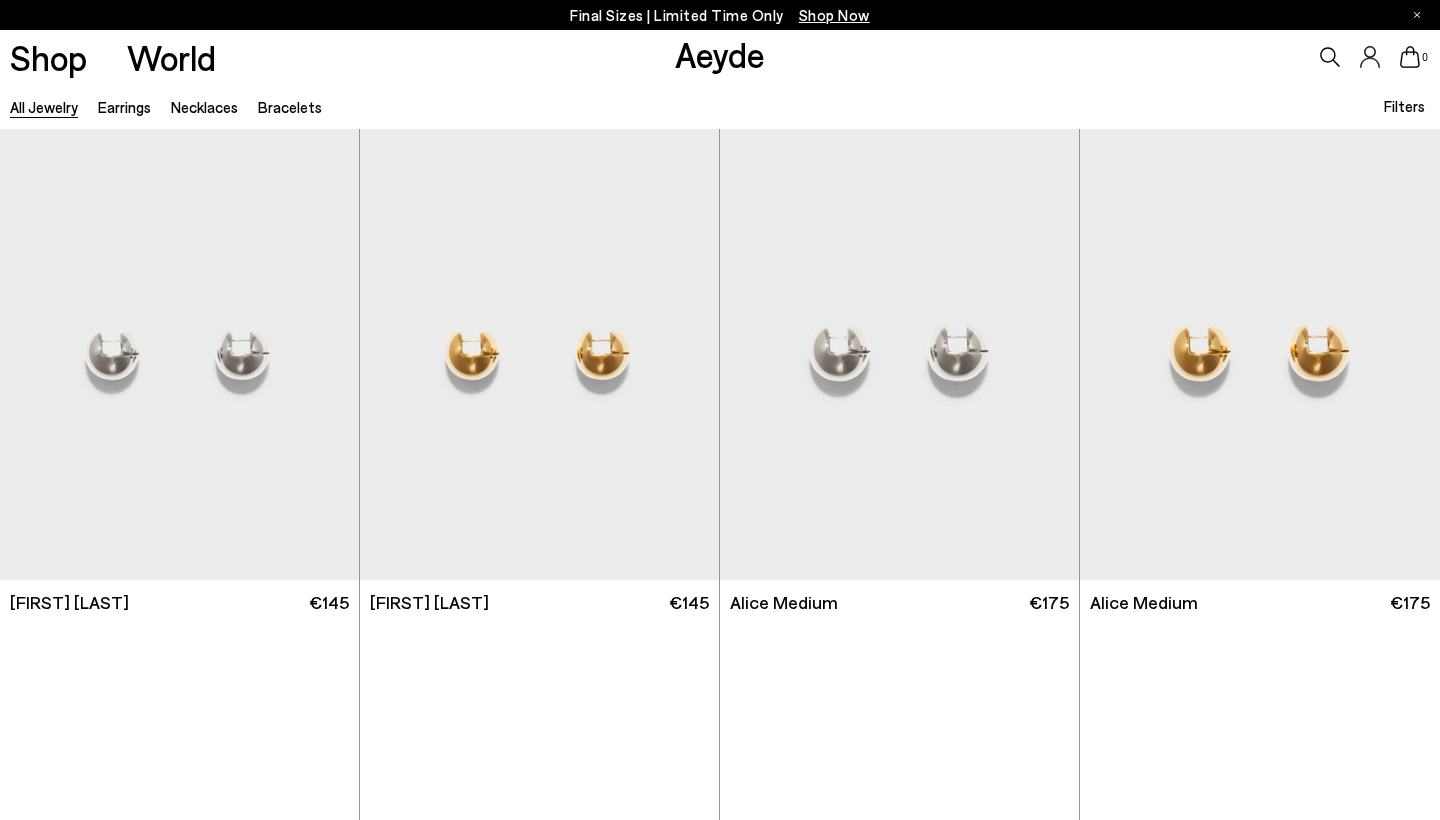 scroll, scrollTop: 0, scrollLeft: 0, axis: both 